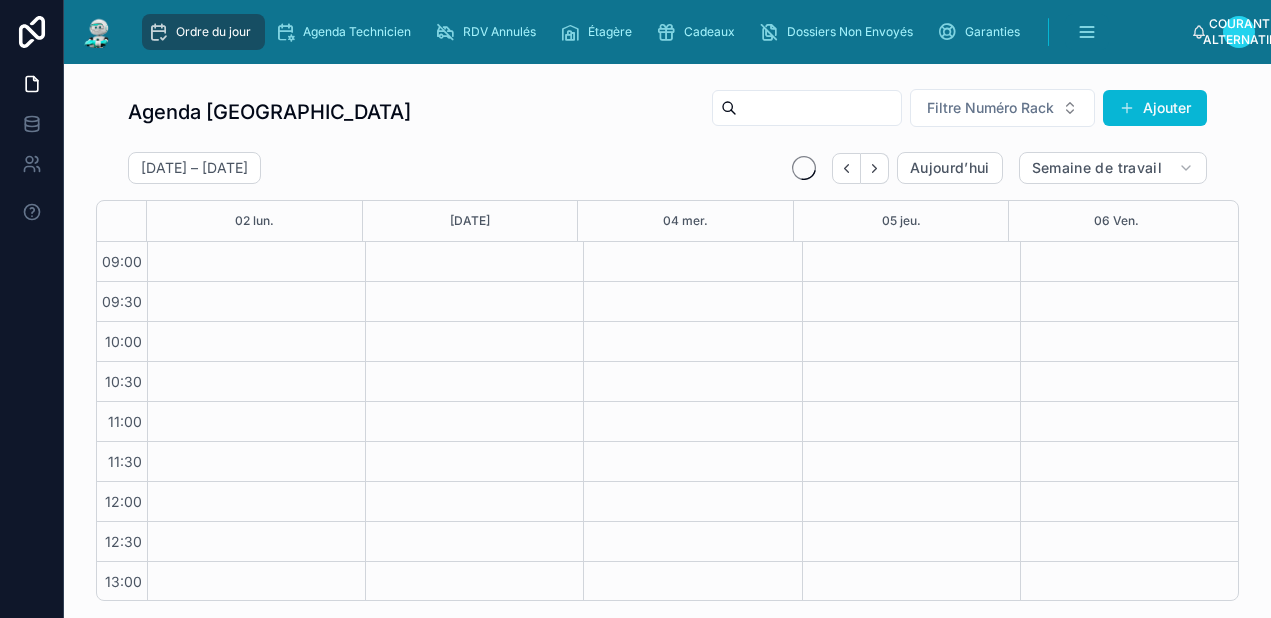 scroll, scrollTop: 0, scrollLeft: 0, axis: both 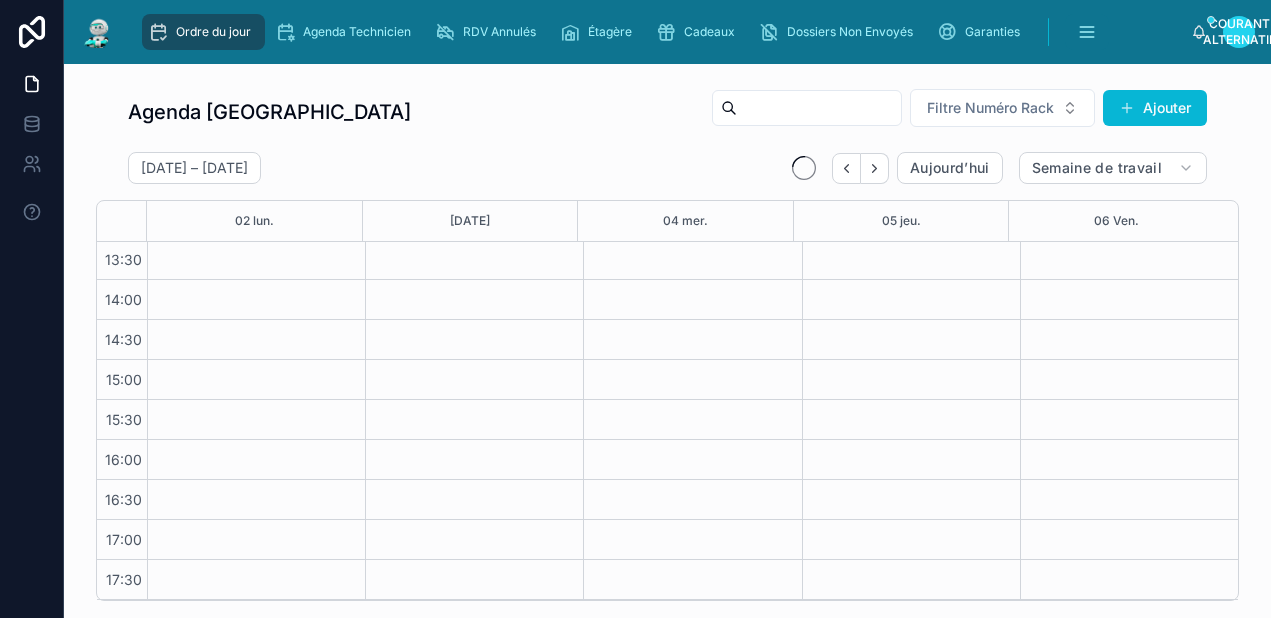 click on "Ordre du jour" at bounding box center [213, 32] 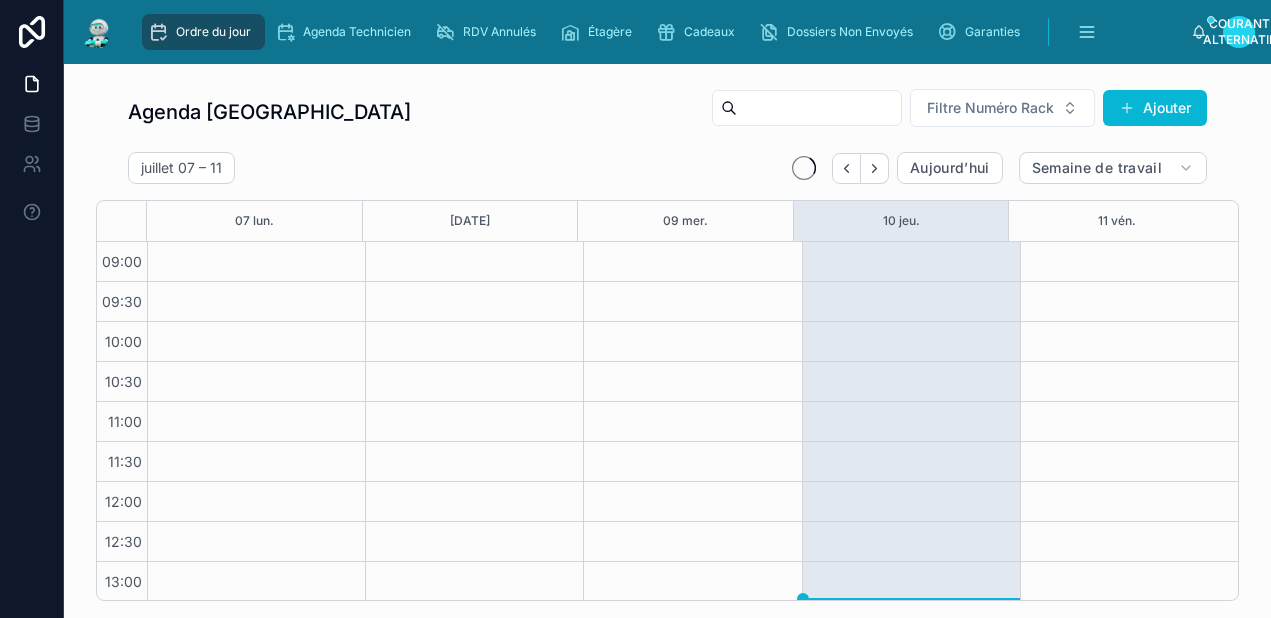 scroll, scrollTop: 362, scrollLeft: 0, axis: vertical 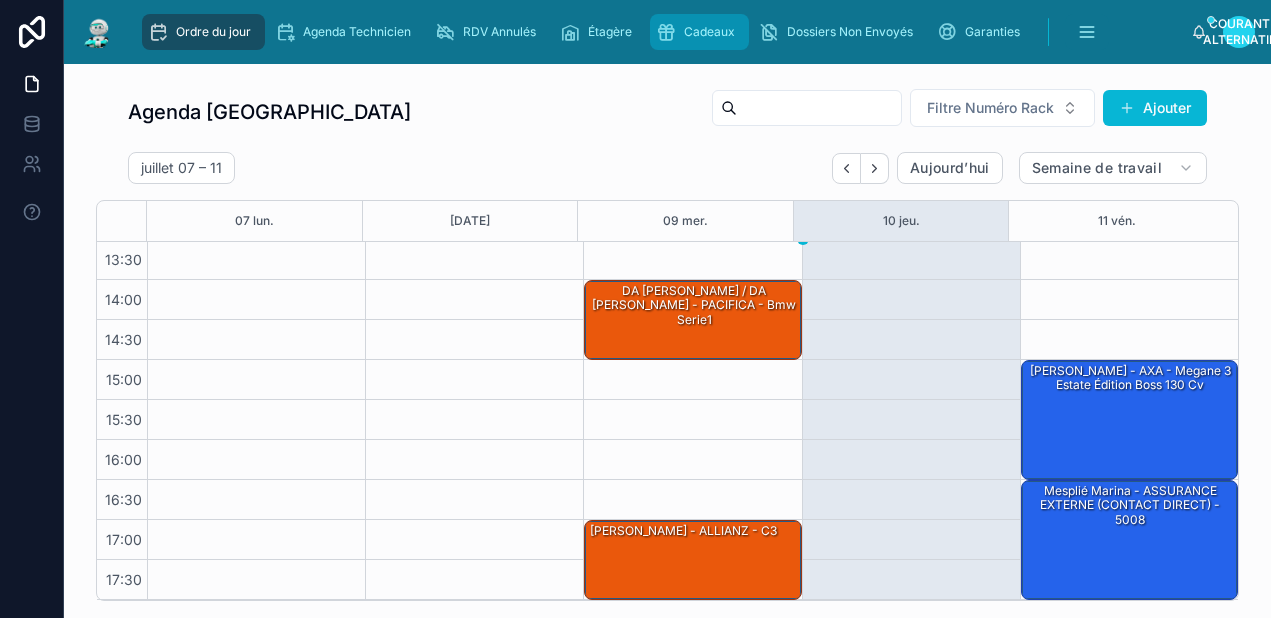 click on "Cadeaux" at bounding box center (709, 32) 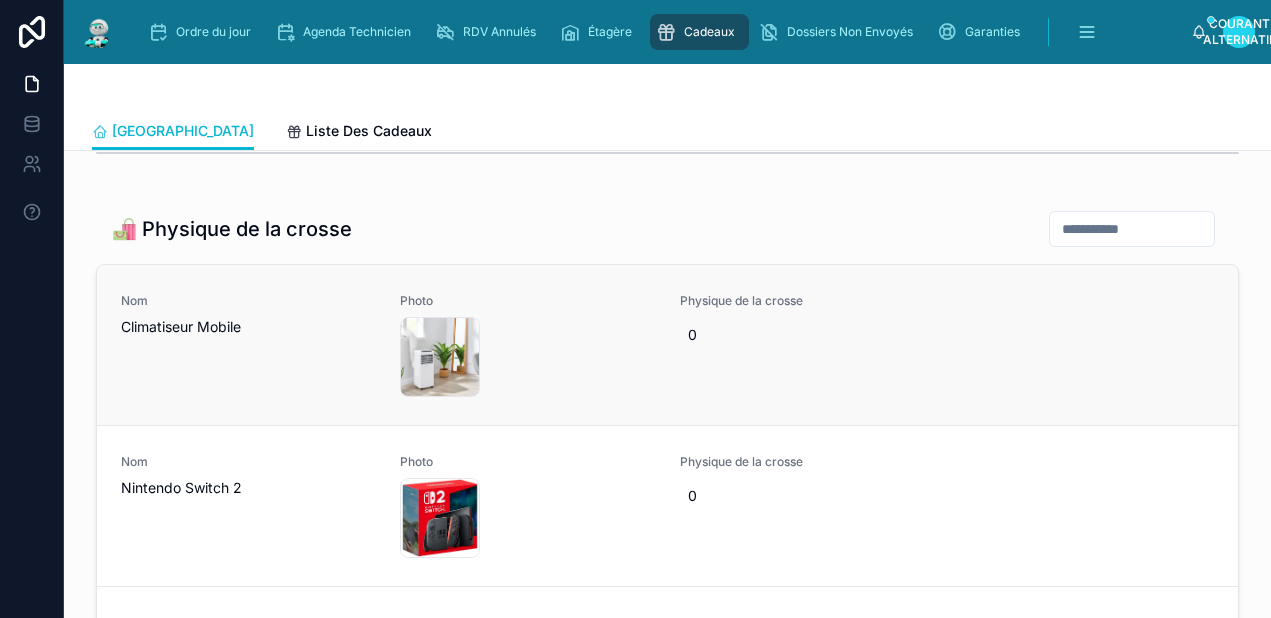 scroll, scrollTop: 2505, scrollLeft: 0, axis: vertical 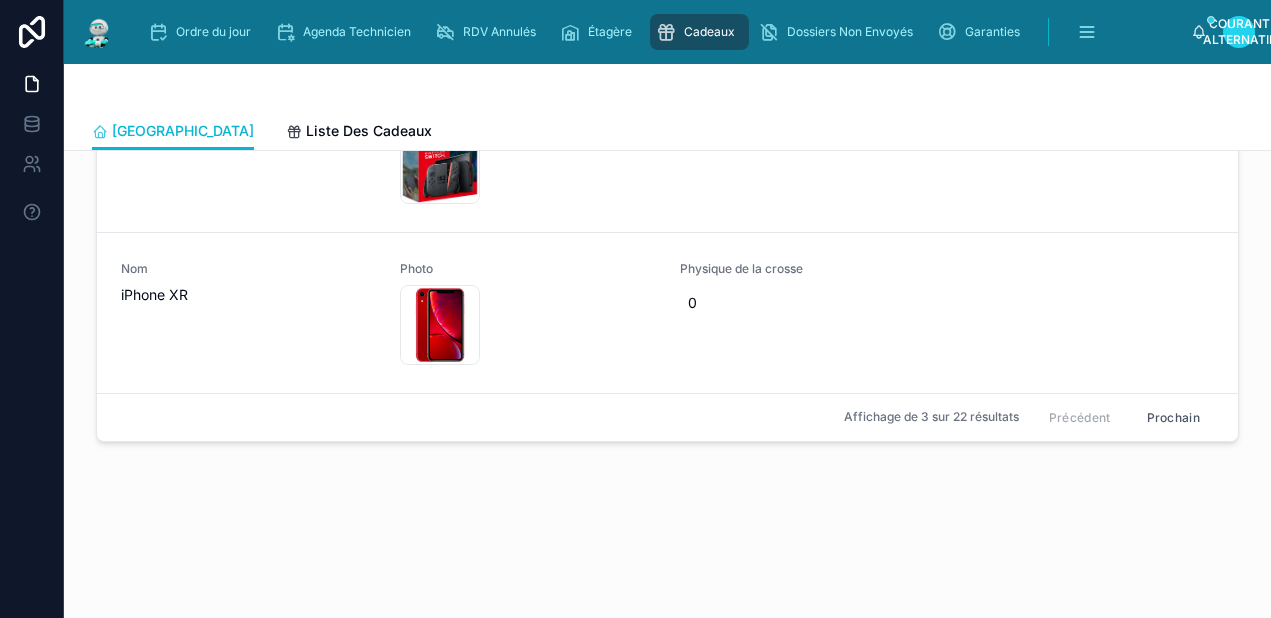click on "Prochain" at bounding box center [1173, 417] 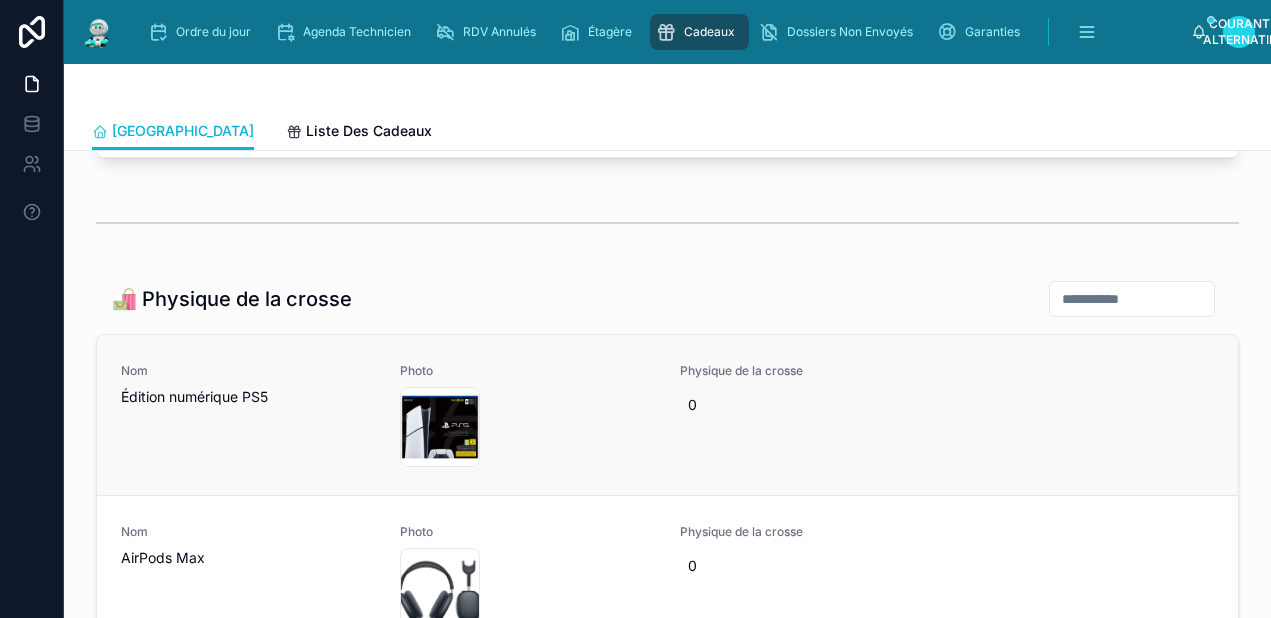 scroll, scrollTop: 2851, scrollLeft: 0, axis: vertical 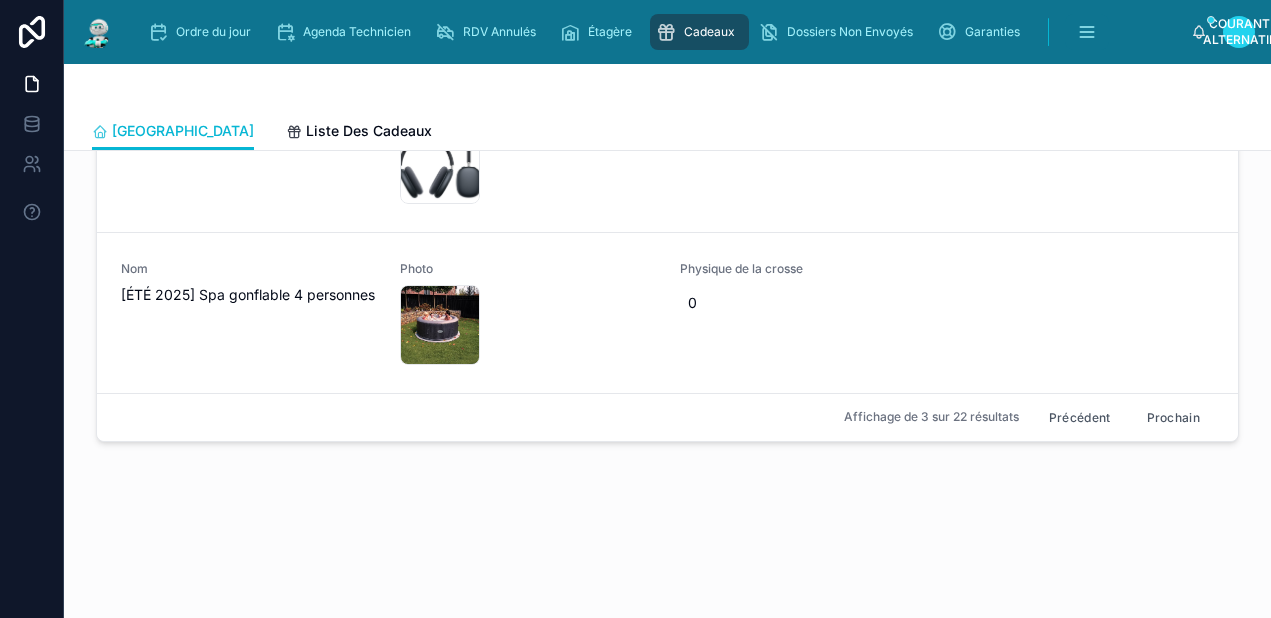 click on "Prochain" at bounding box center [1173, 417] 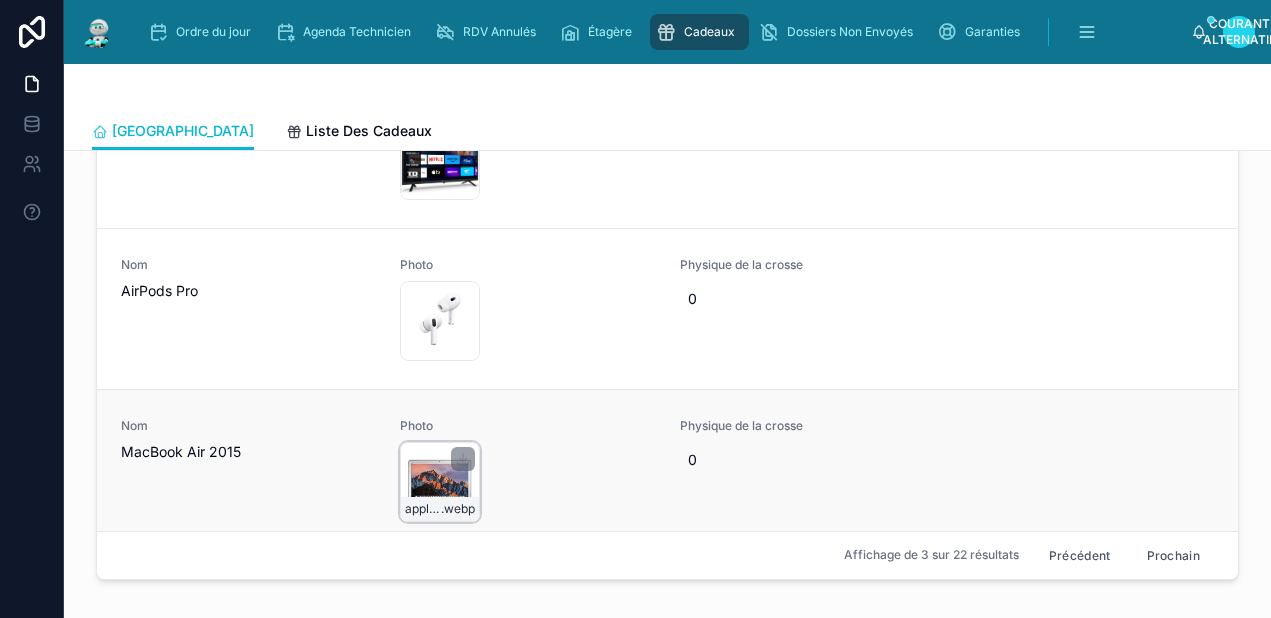 scroll, scrollTop: 2451, scrollLeft: 0, axis: vertical 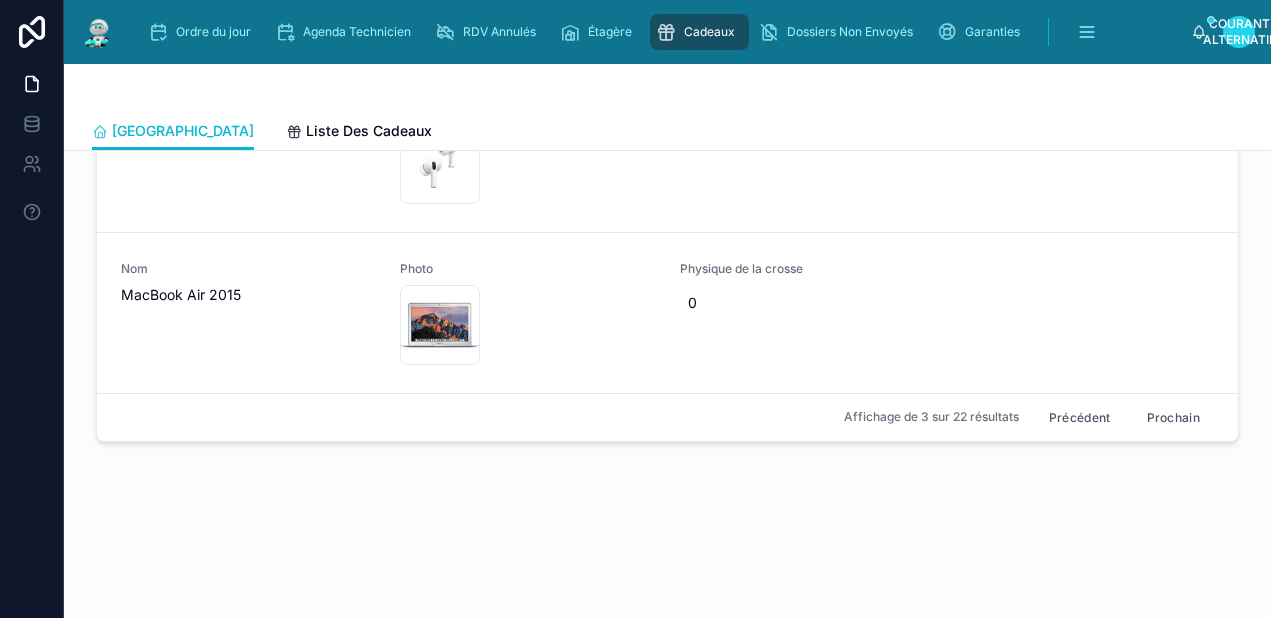 click on "Prochain" at bounding box center [1173, 417] 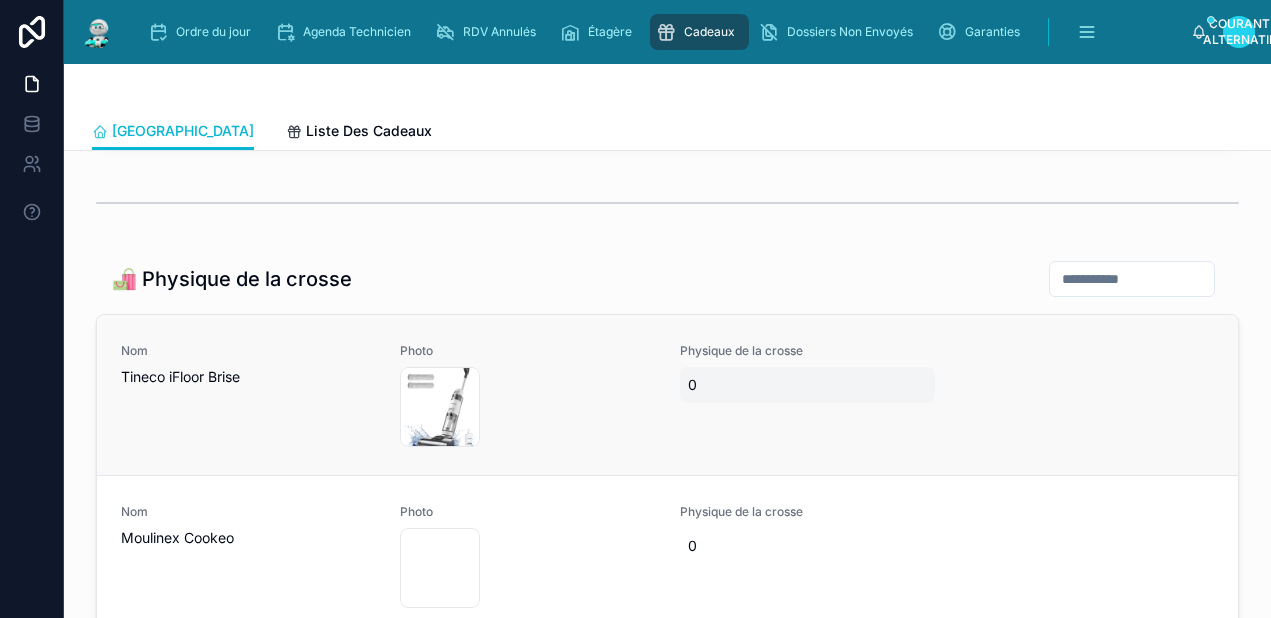 scroll, scrollTop: 2151, scrollLeft: 0, axis: vertical 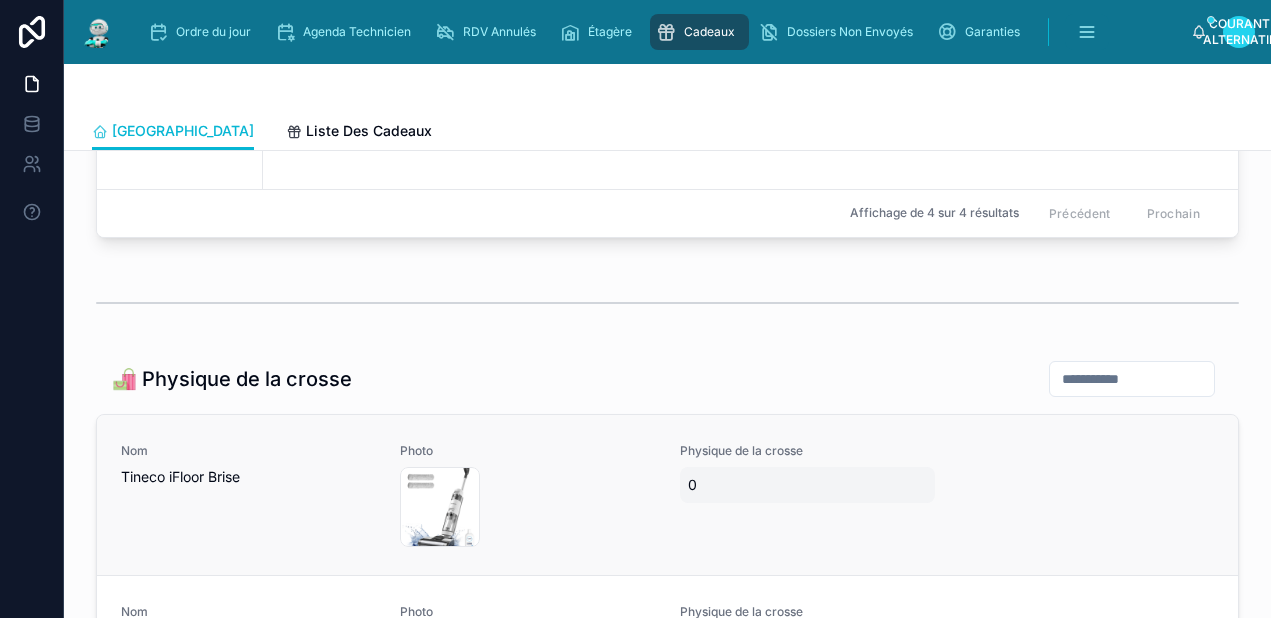 click on "0" at bounding box center [807, 485] 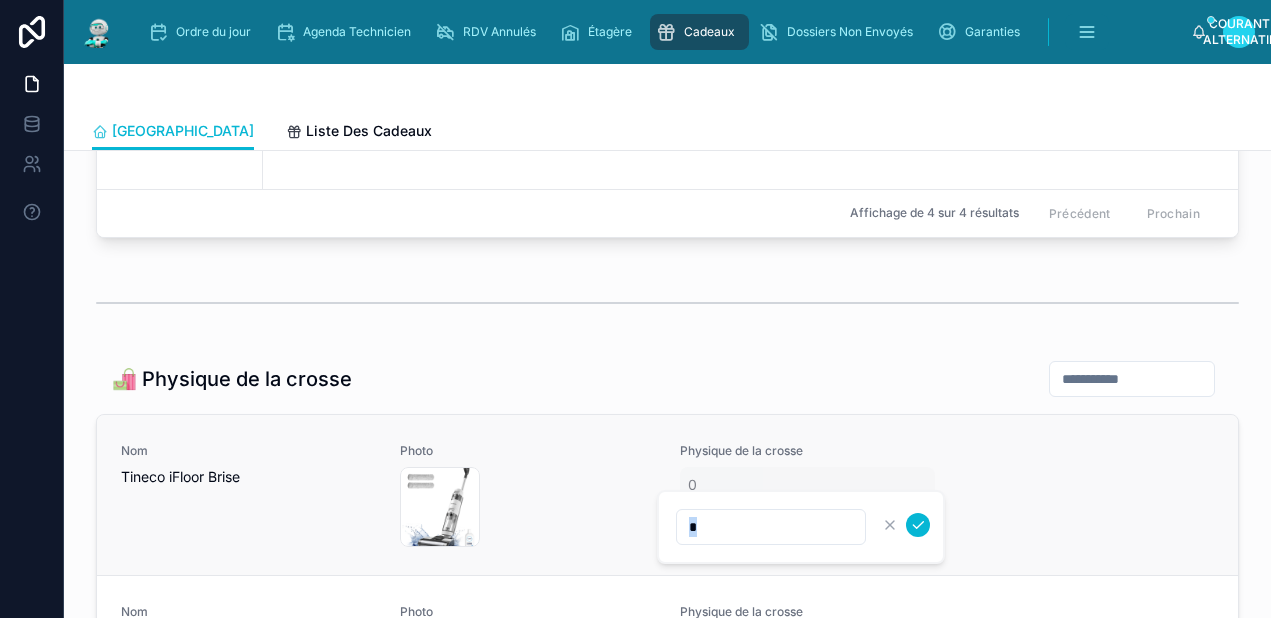 click on "*" at bounding box center (801, 527) 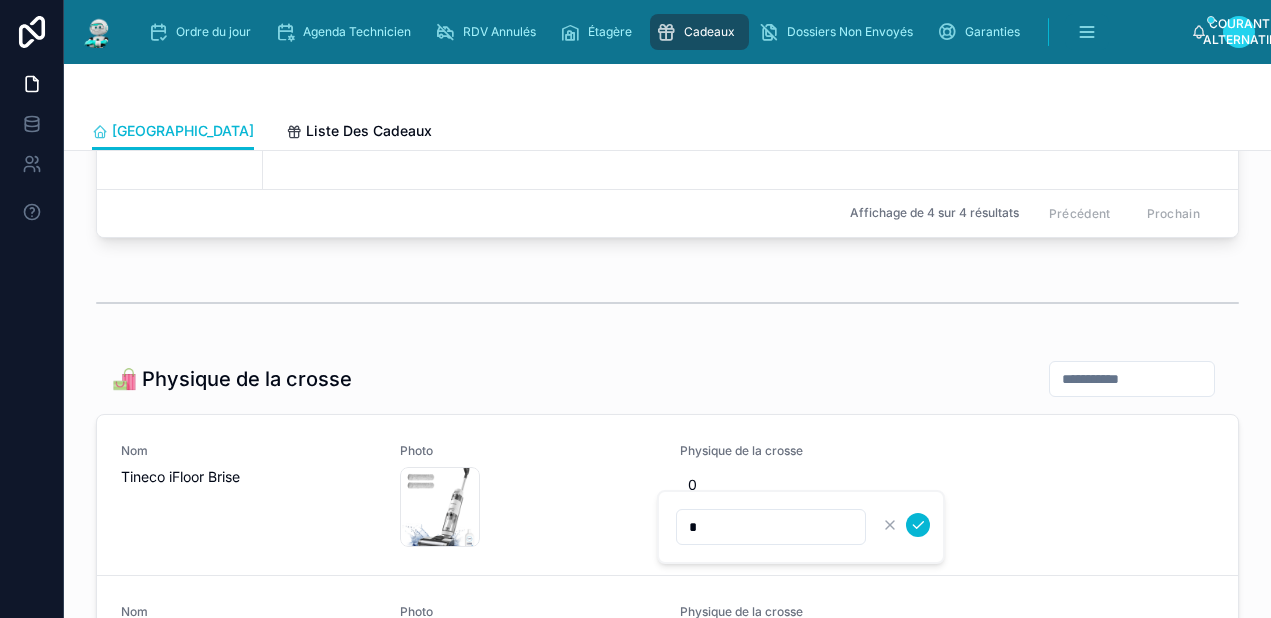 drag, startPoint x: 677, startPoint y: 505, endPoint x: 836, endPoint y: 402, distance: 189.44656 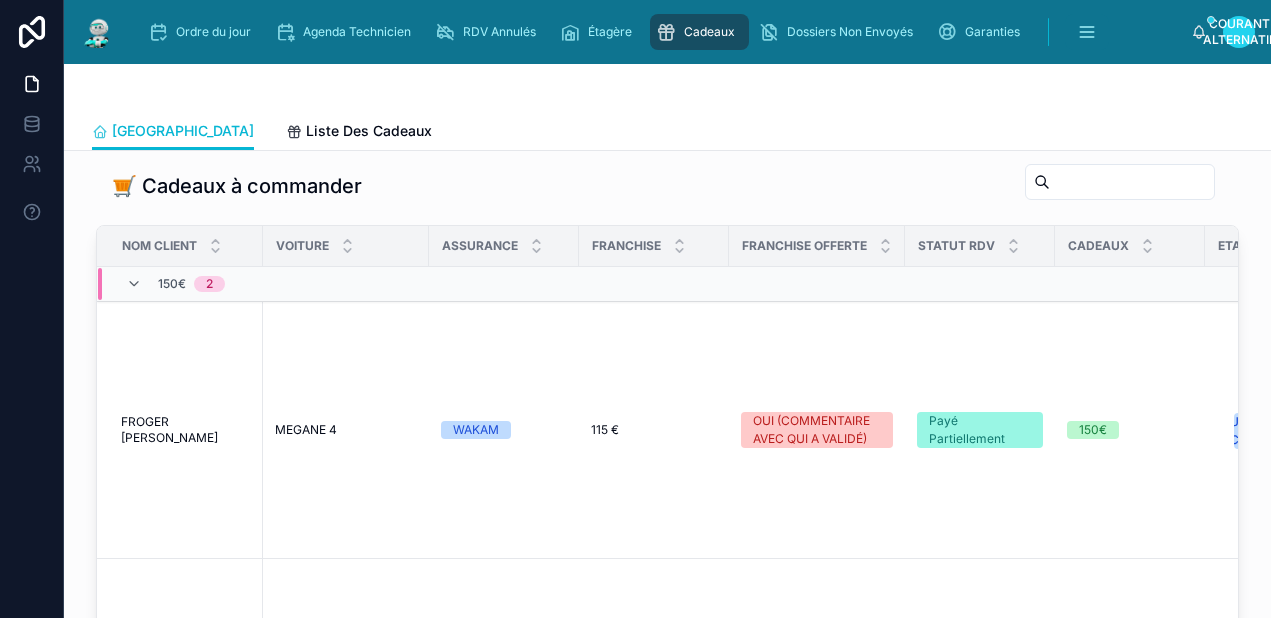scroll 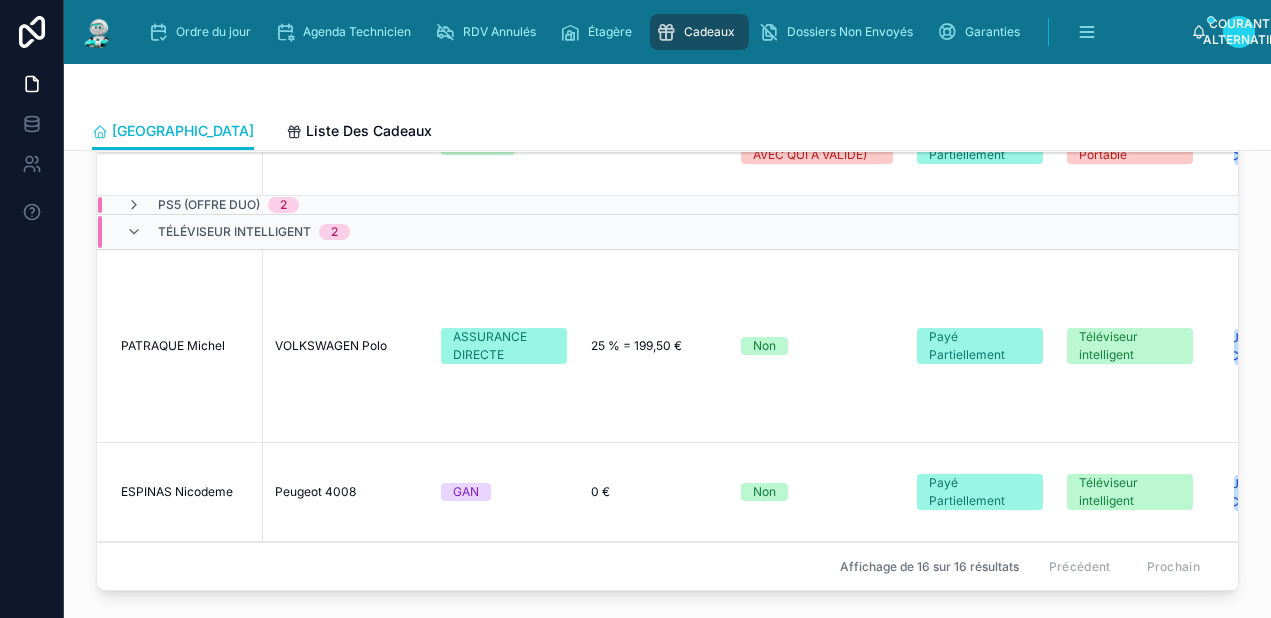 click on "Téléviseur intelligent" at bounding box center [234, 232] 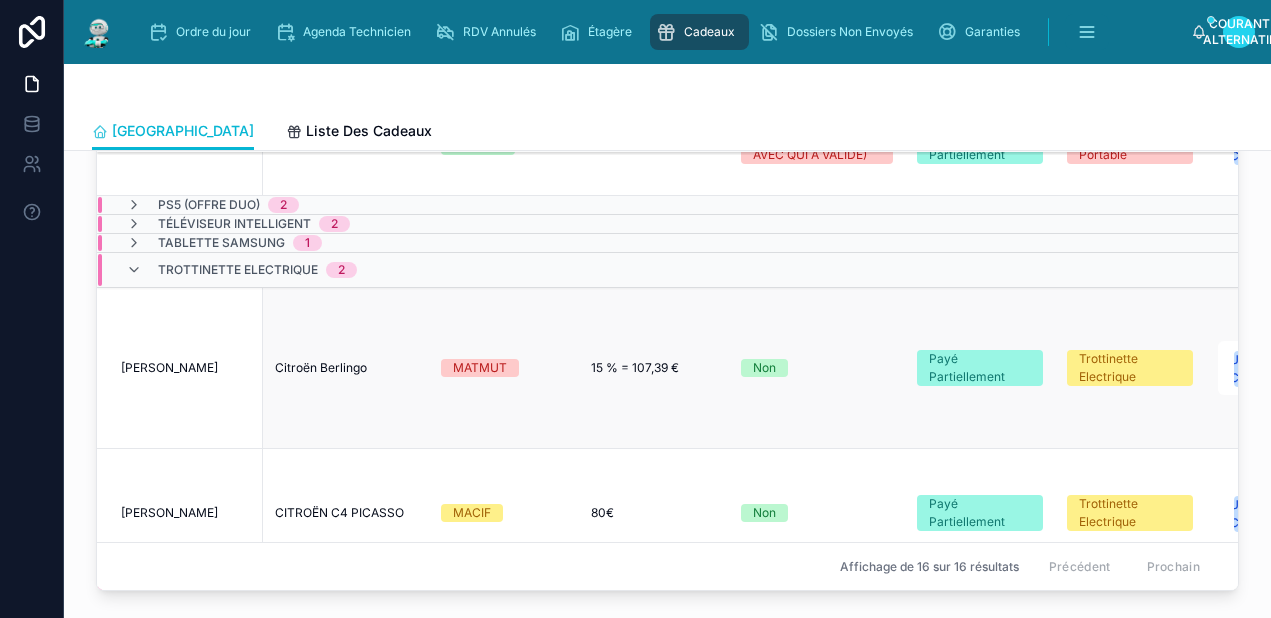 scroll, scrollTop: 600, scrollLeft: 0, axis: vertical 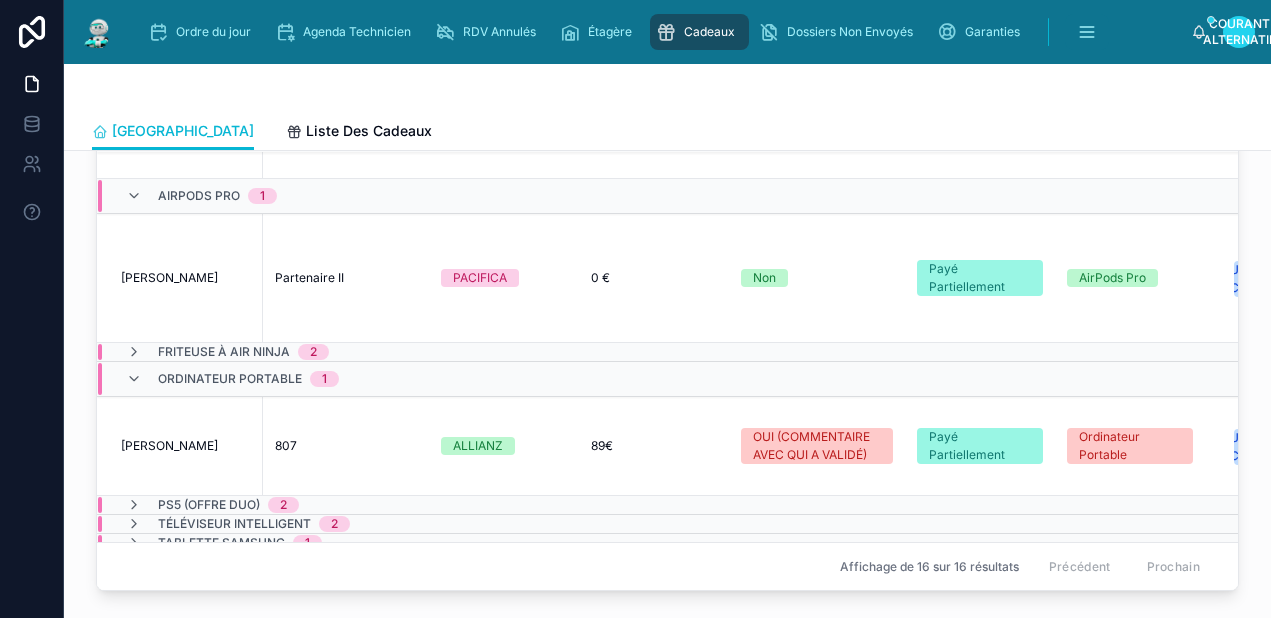 click on "Friteuse à air Ninja" at bounding box center [224, 352] 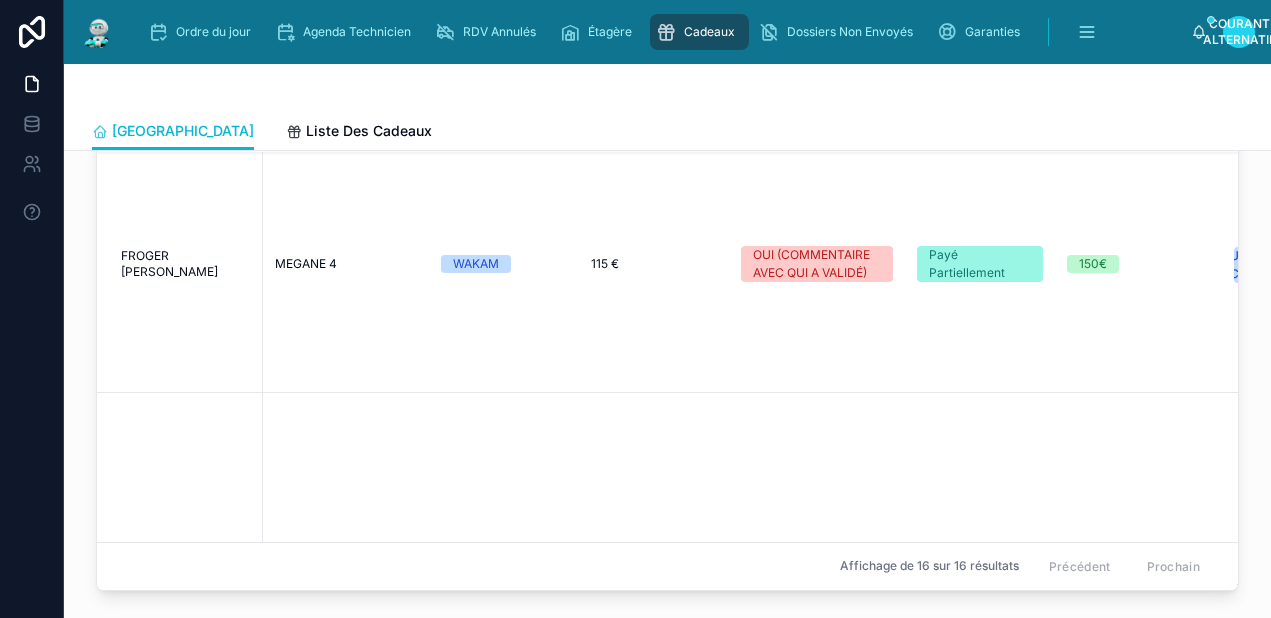 scroll, scrollTop: 0, scrollLeft: 0, axis: both 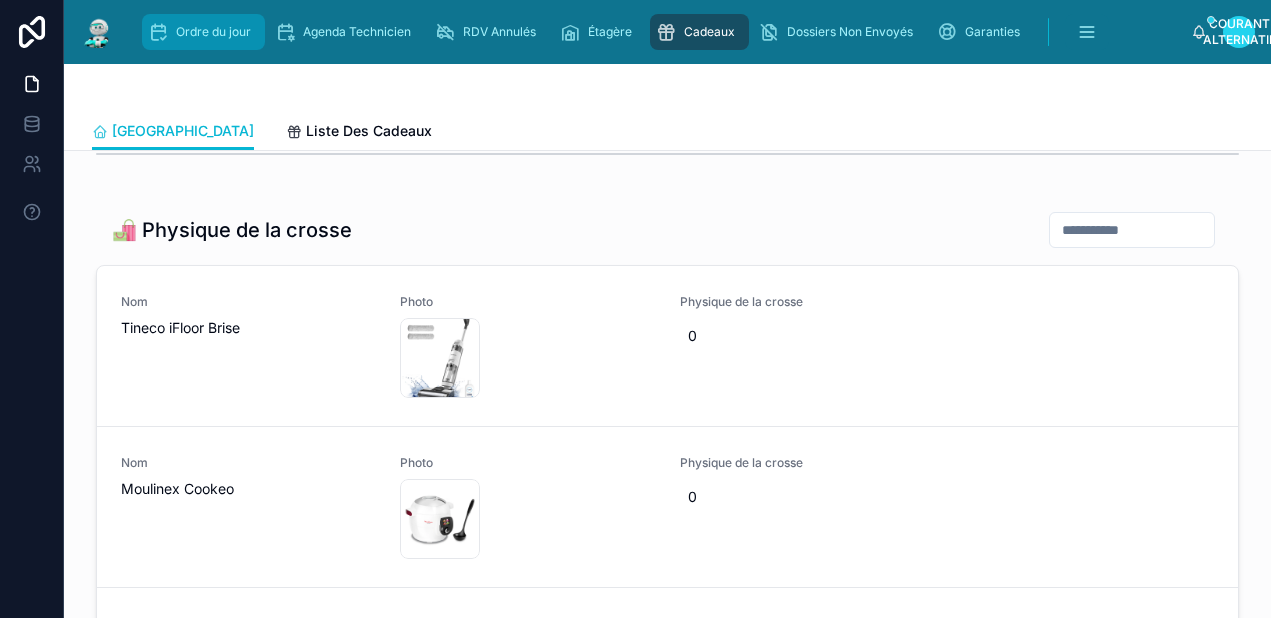 click on "Ordre du jour" at bounding box center (213, 32) 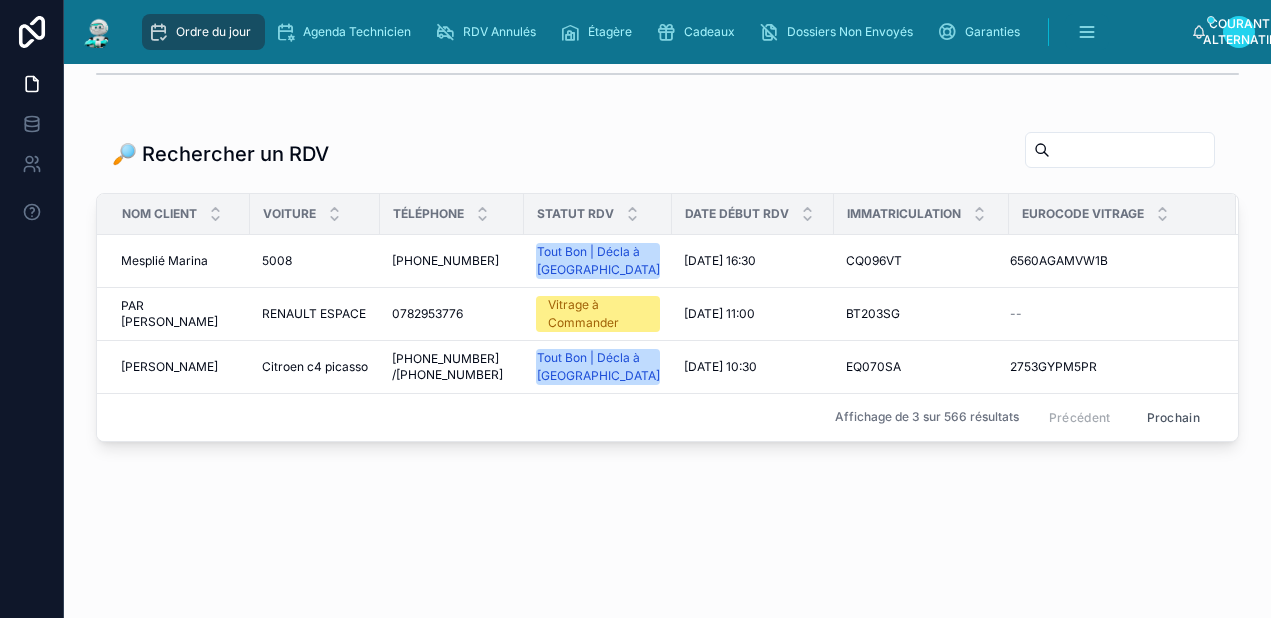 scroll, scrollTop: 0, scrollLeft: 0, axis: both 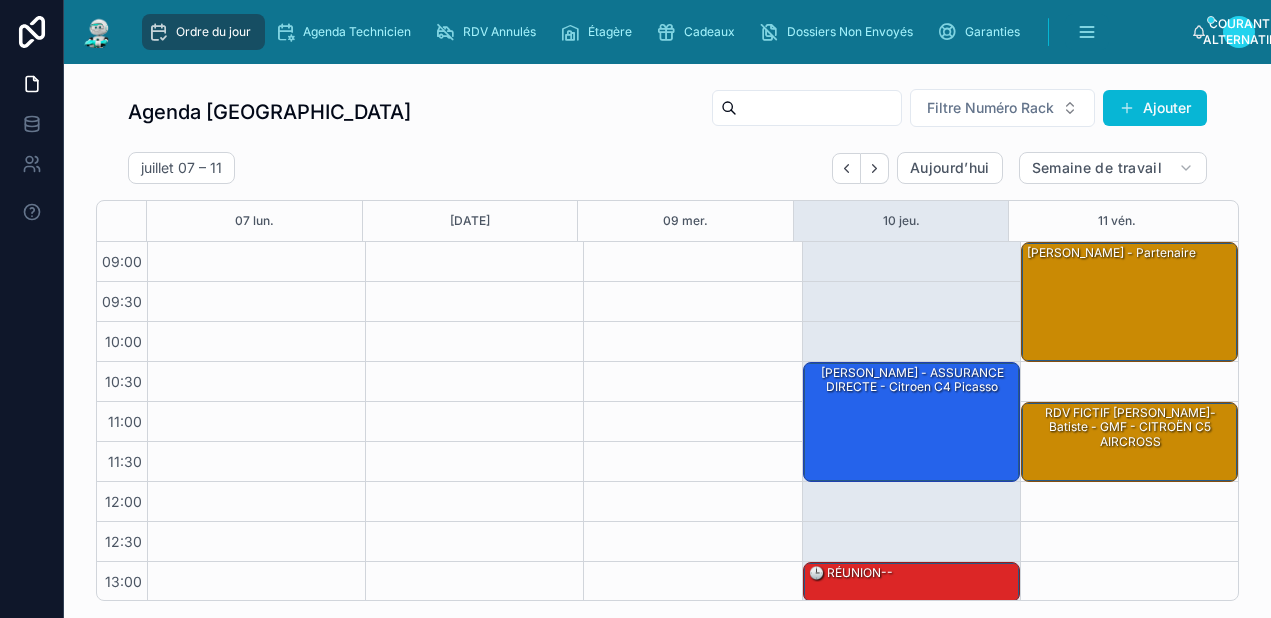 click on "Agenda Carcassonne Filtre Numéro Rack Ajouter" at bounding box center [667, 112] 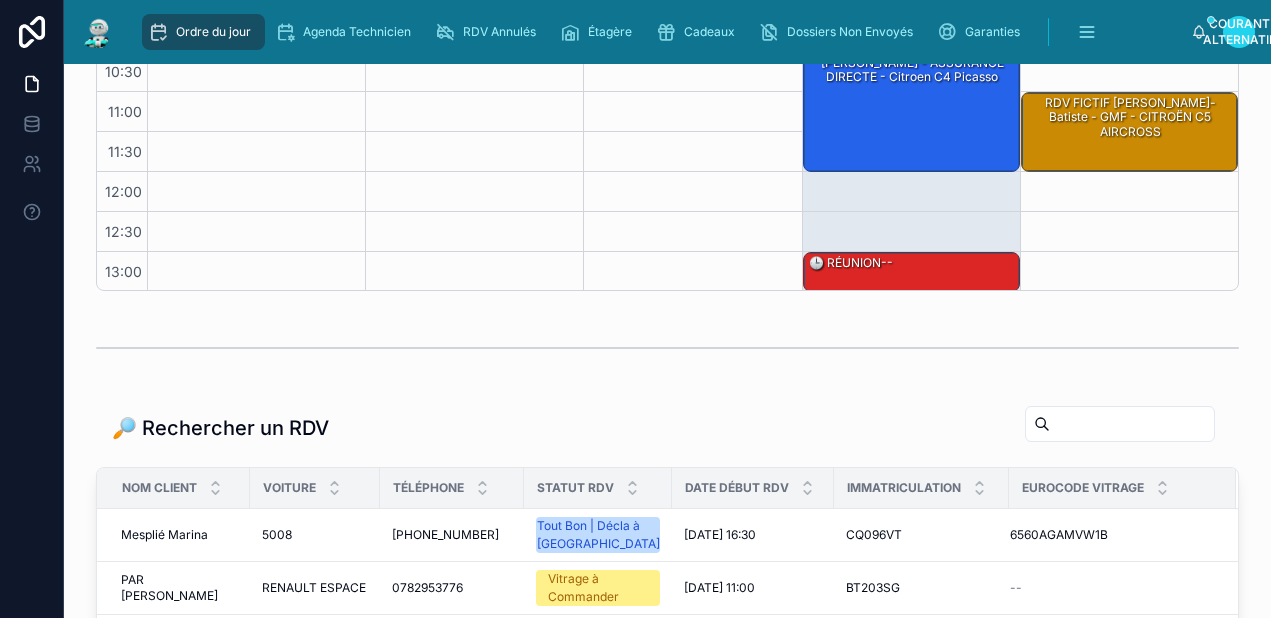 scroll, scrollTop: 0, scrollLeft: 0, axis: both 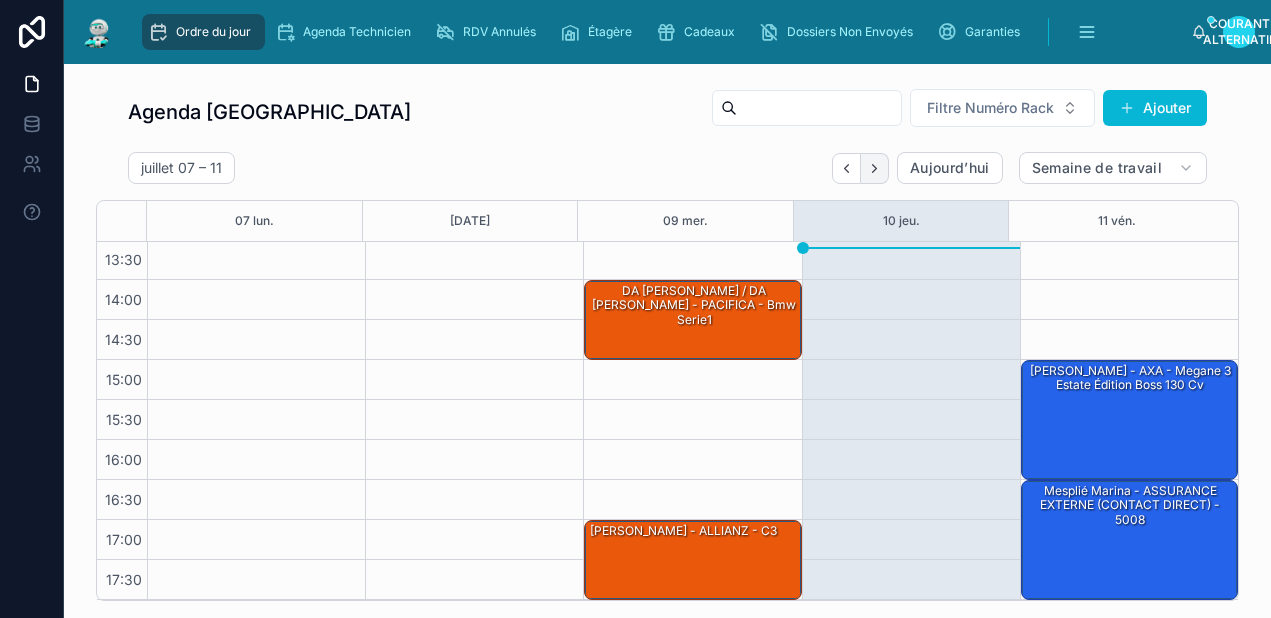 click 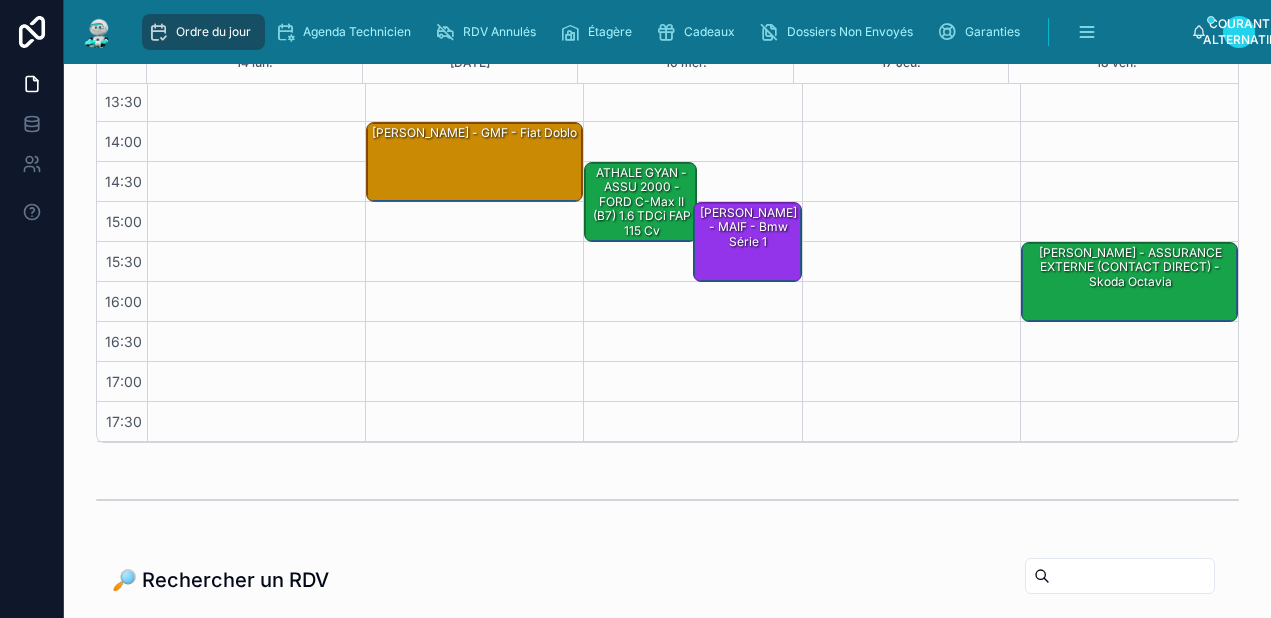 scroll, scrollTop: 0, scrollLeft: 0, axis: both 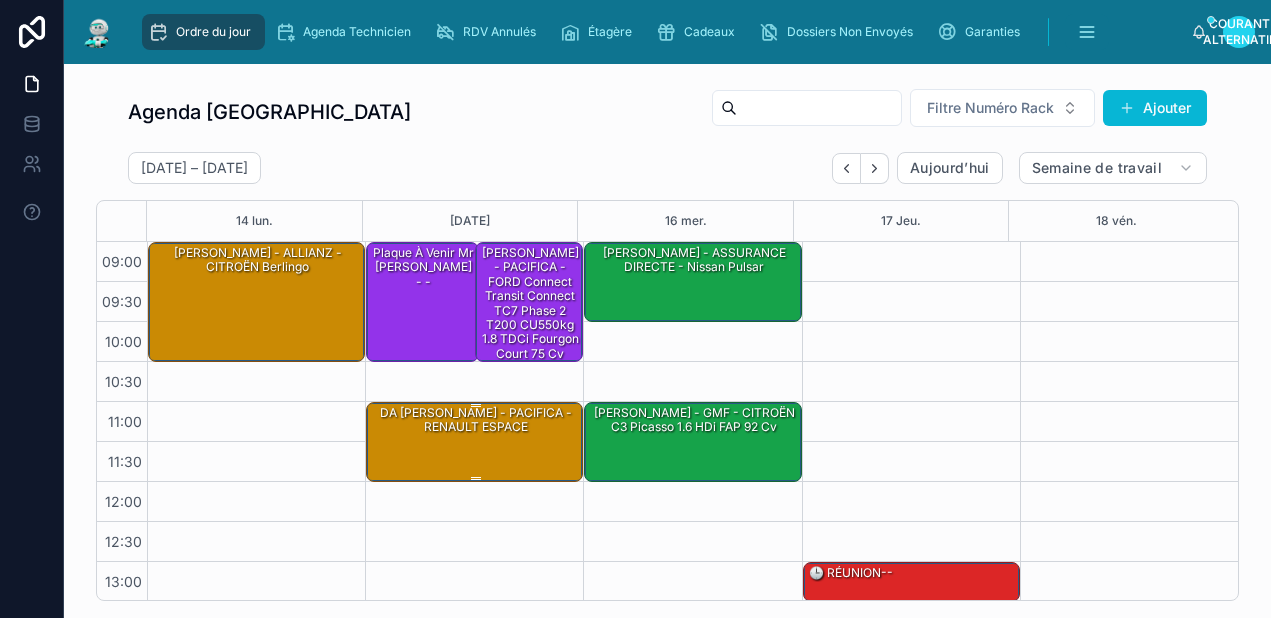 click on "DA [PERSON_NAME]  - PACIFICA - RENAULT ESPACE" at bounding box center (475, 441) 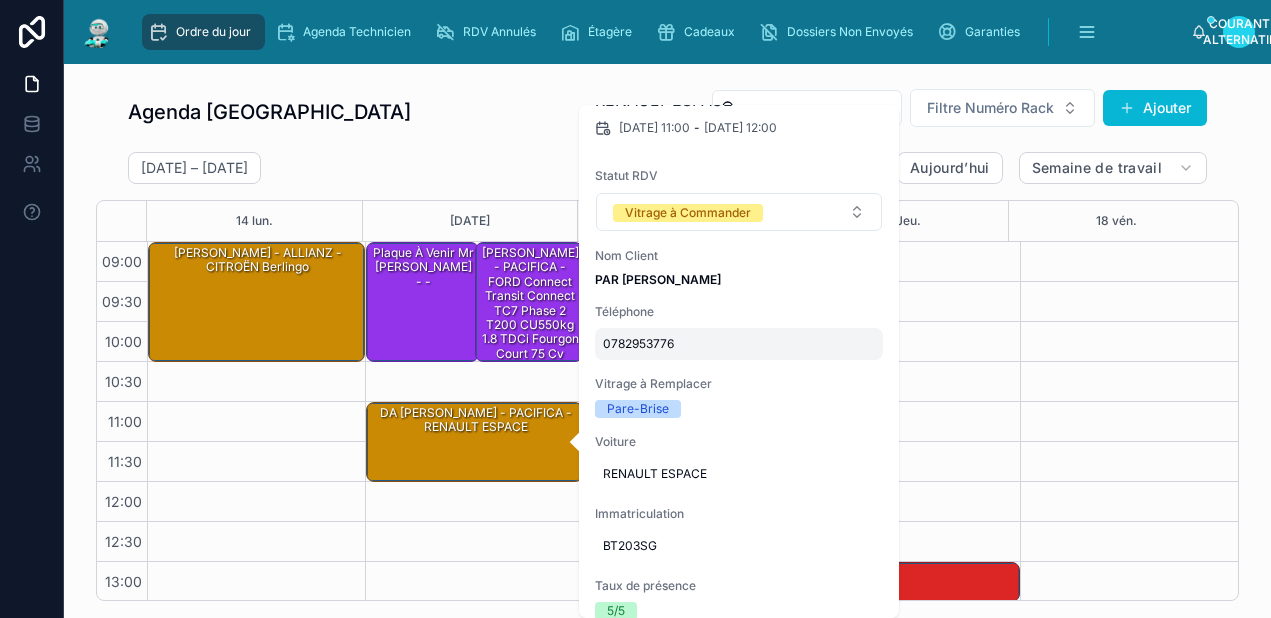 scroll, scrollTop: 0, scrollLeft: 0, axis: both 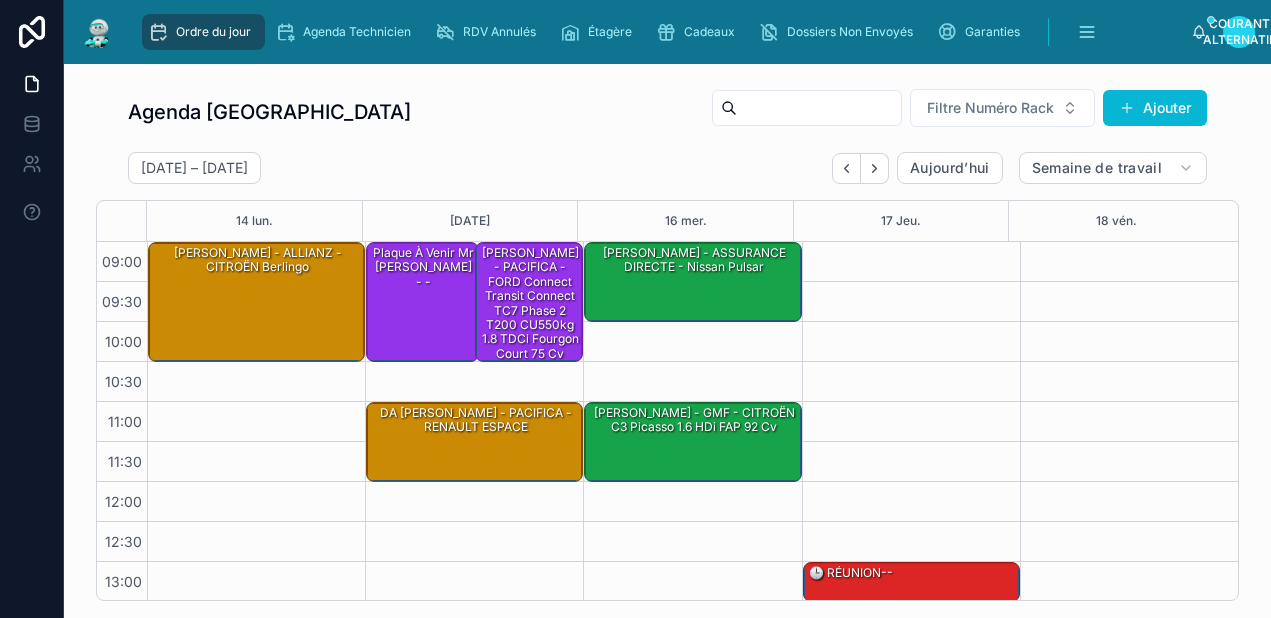 click on "Agenda Carcassonne Filtre Numéro Rack Ajouter" at bounding box center [667, 112] 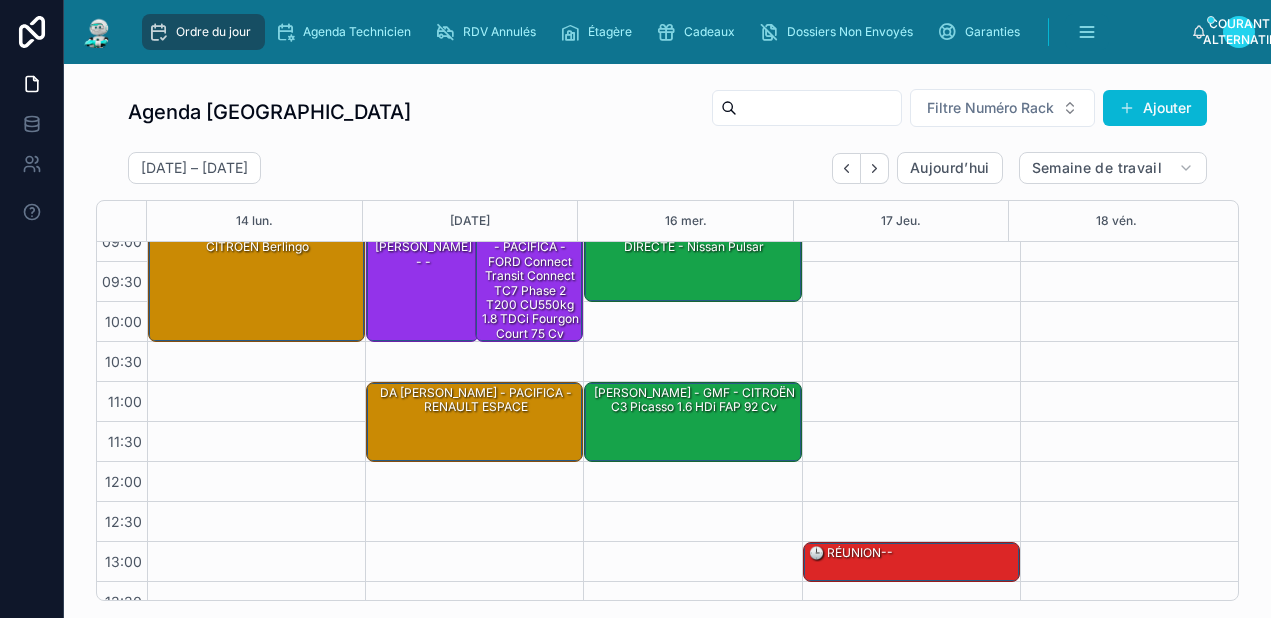 scroll, scrollTop: 0, scrollLeft: 0, axis: both 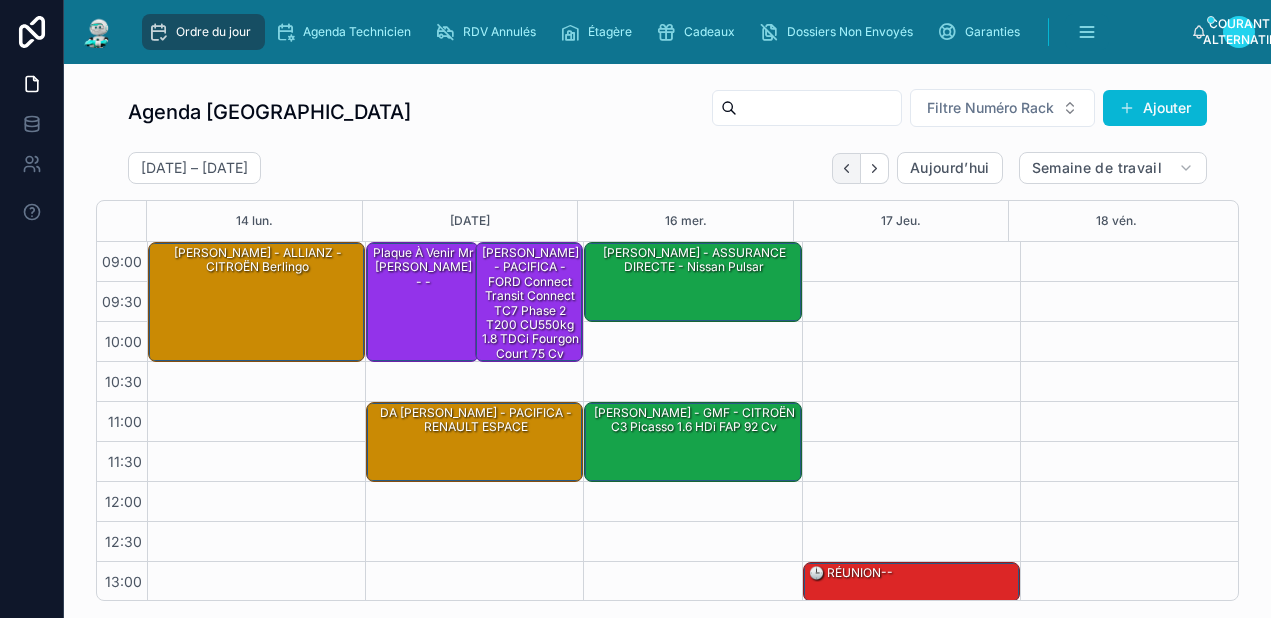 click at bounding box center [846, 168] 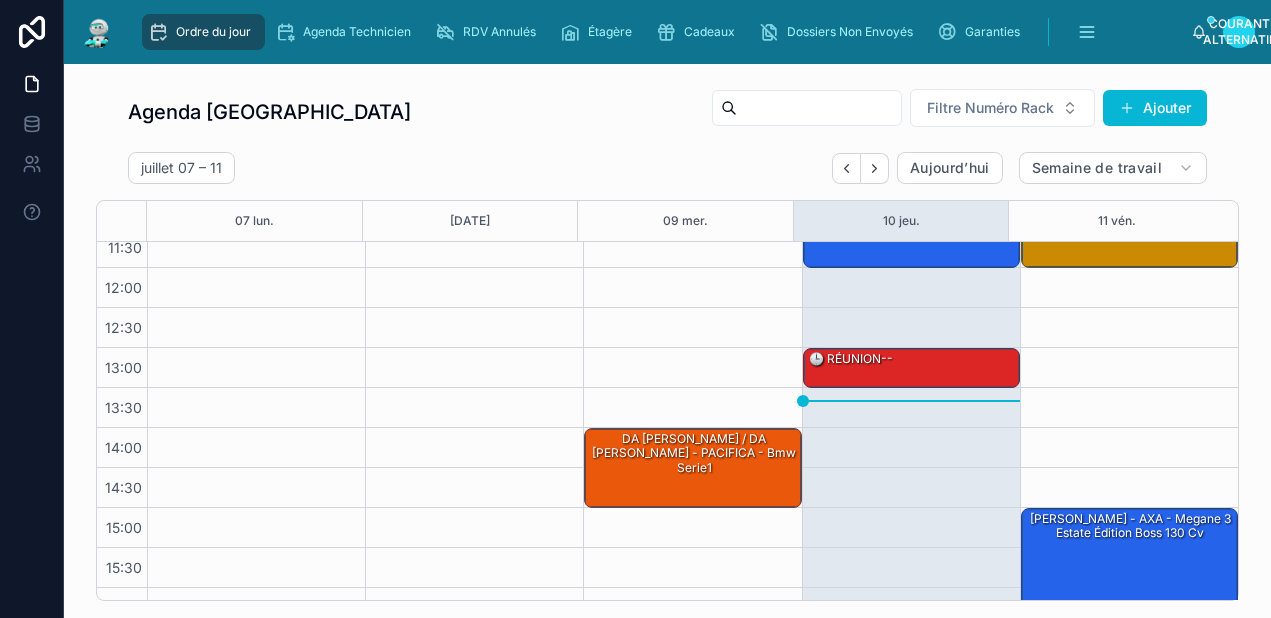 scroll, scrollTop: 362, scrollLeft: 0, axis: vertical 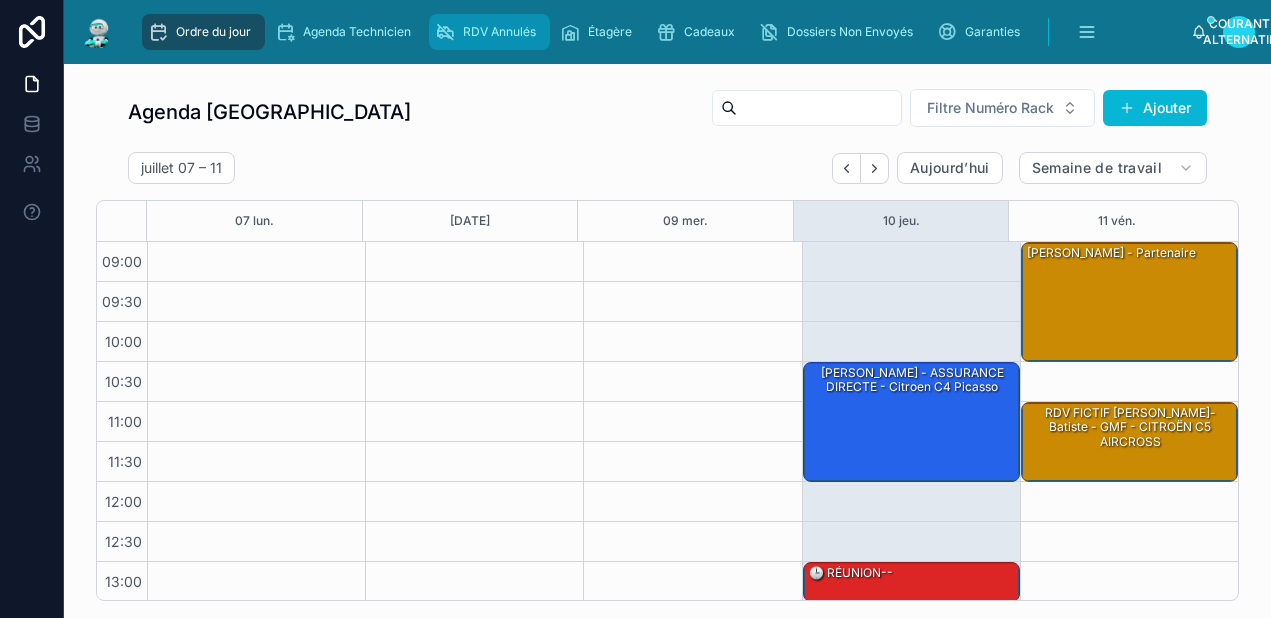 click on "RDV Annulés" at bounding box center (499, 32) 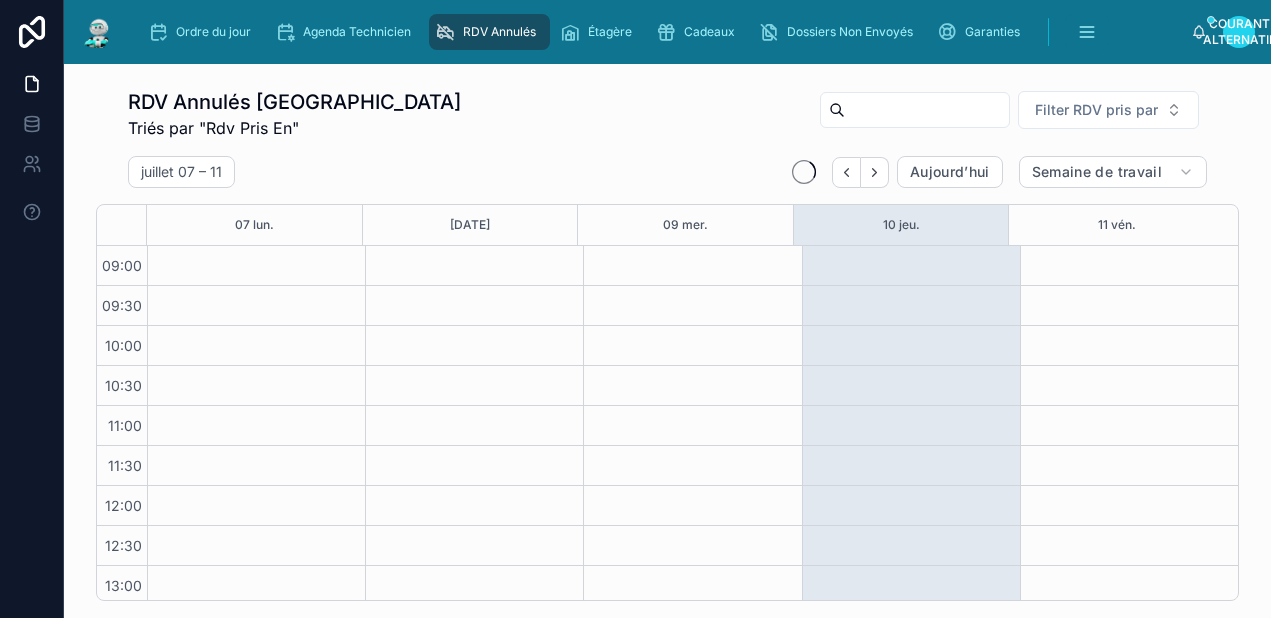 scroll, scrollTop: 366, scrollLeft: 0, axis: vertical 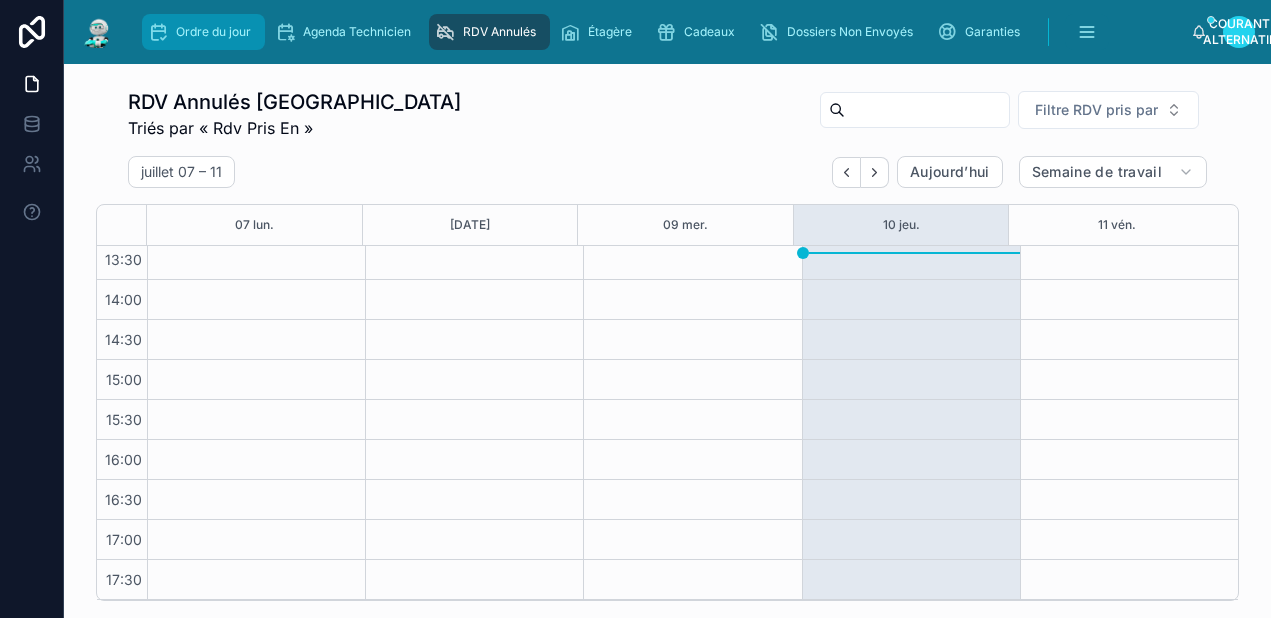 click on "Ordre du jour" at bounding box center [213, 32] 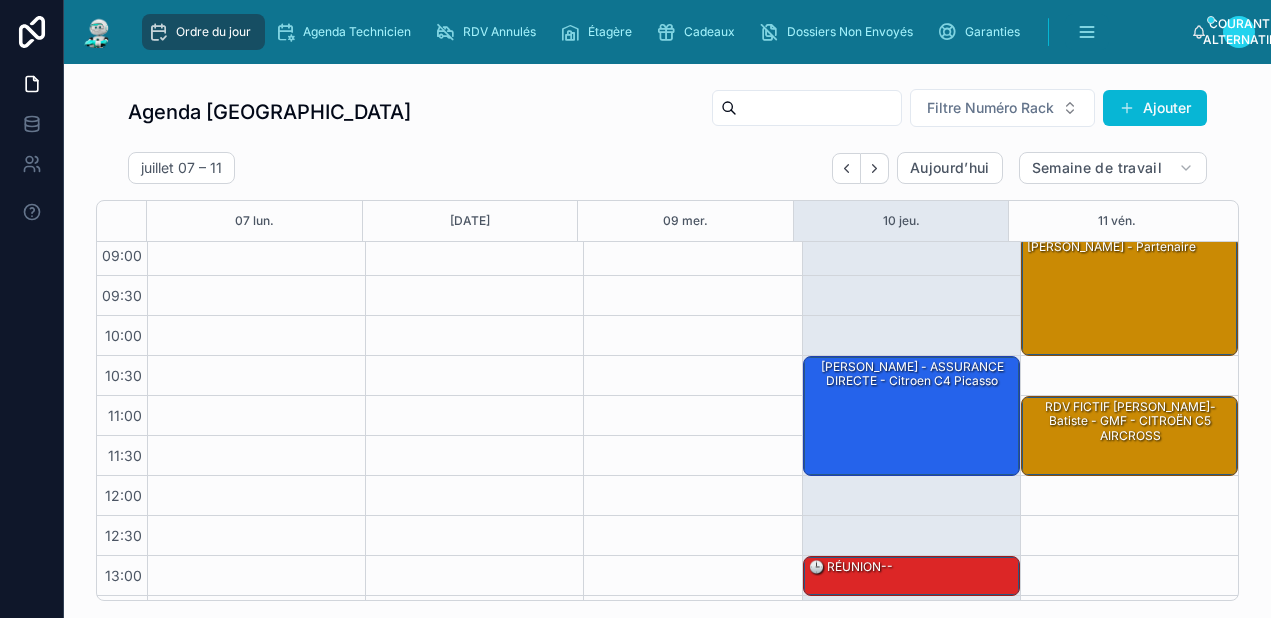 scroll, scrollTop: 0, scrollLeft: 0, axis: both 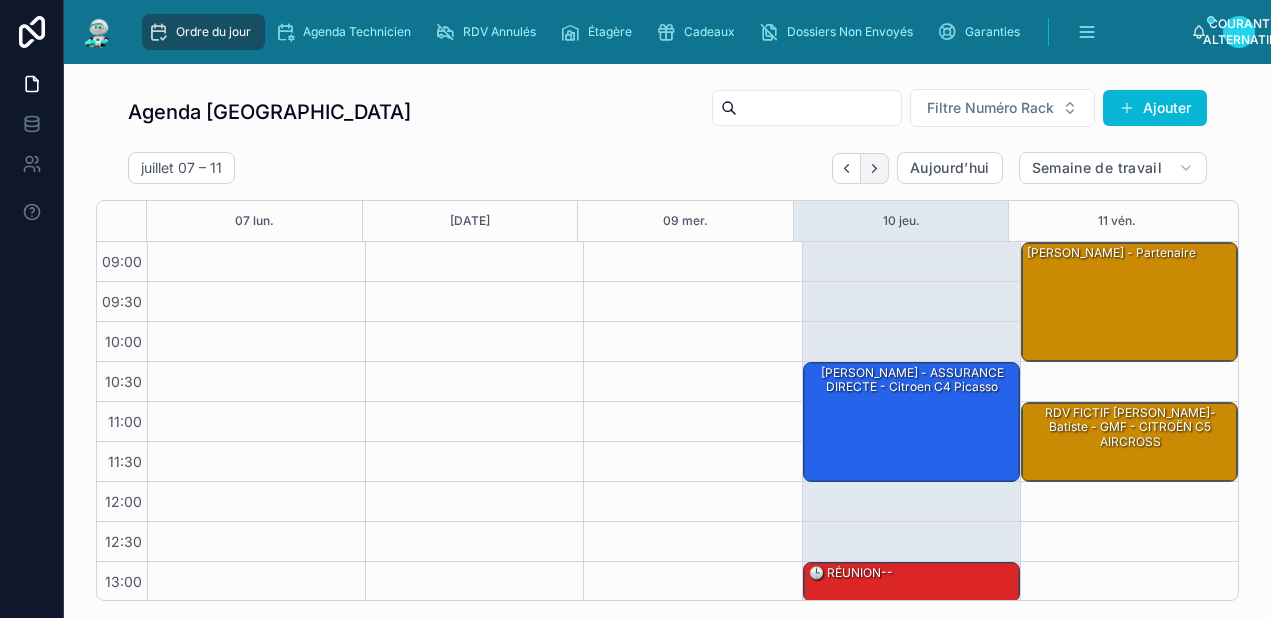 click 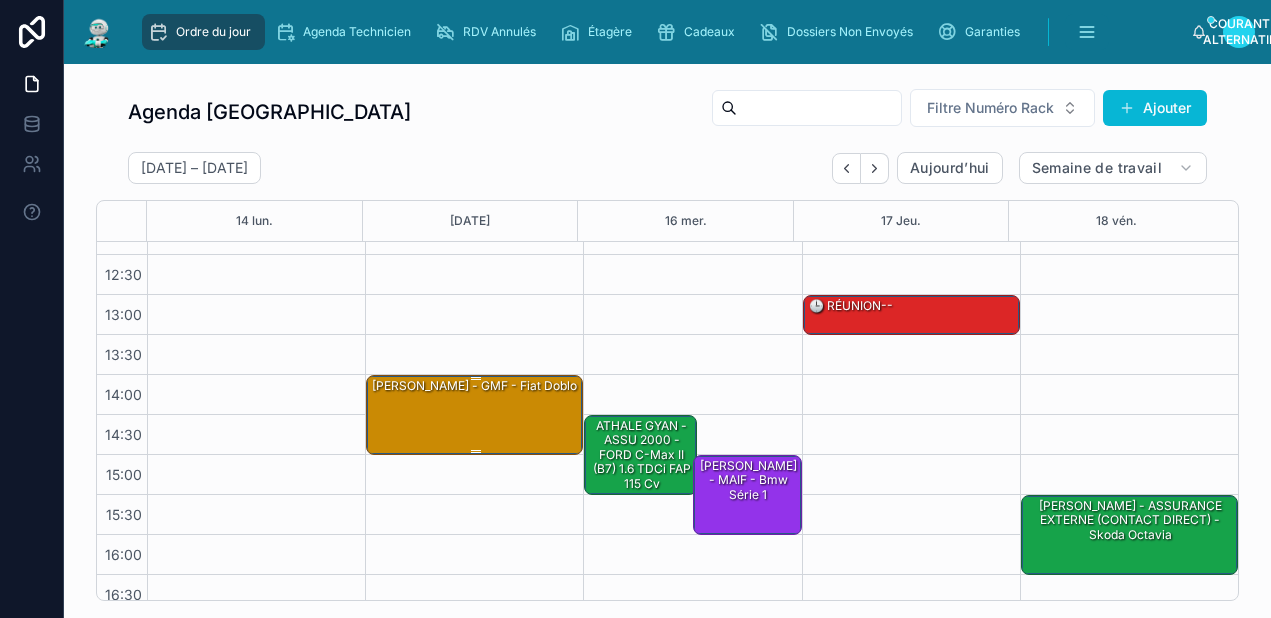 scroll, scrollTop: 362, scrollLeft: 0, axis: vertical 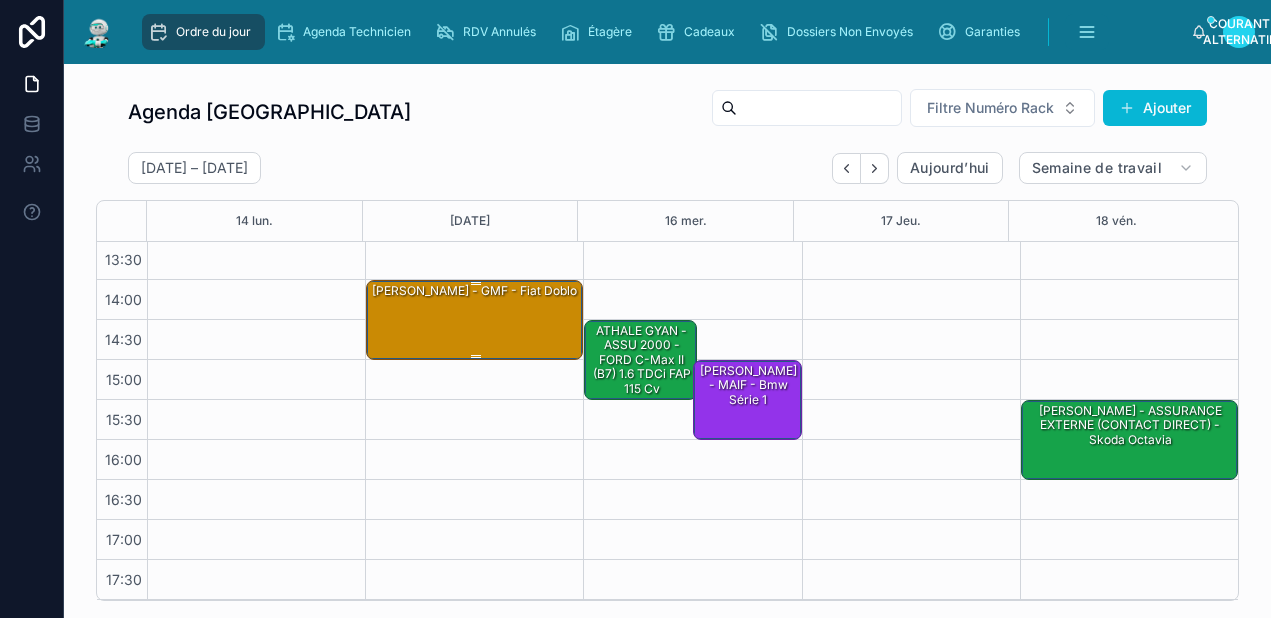 click on "[PERSON_NAME]  - GMF - Fiat doblo" at bounding box center [475, 319] 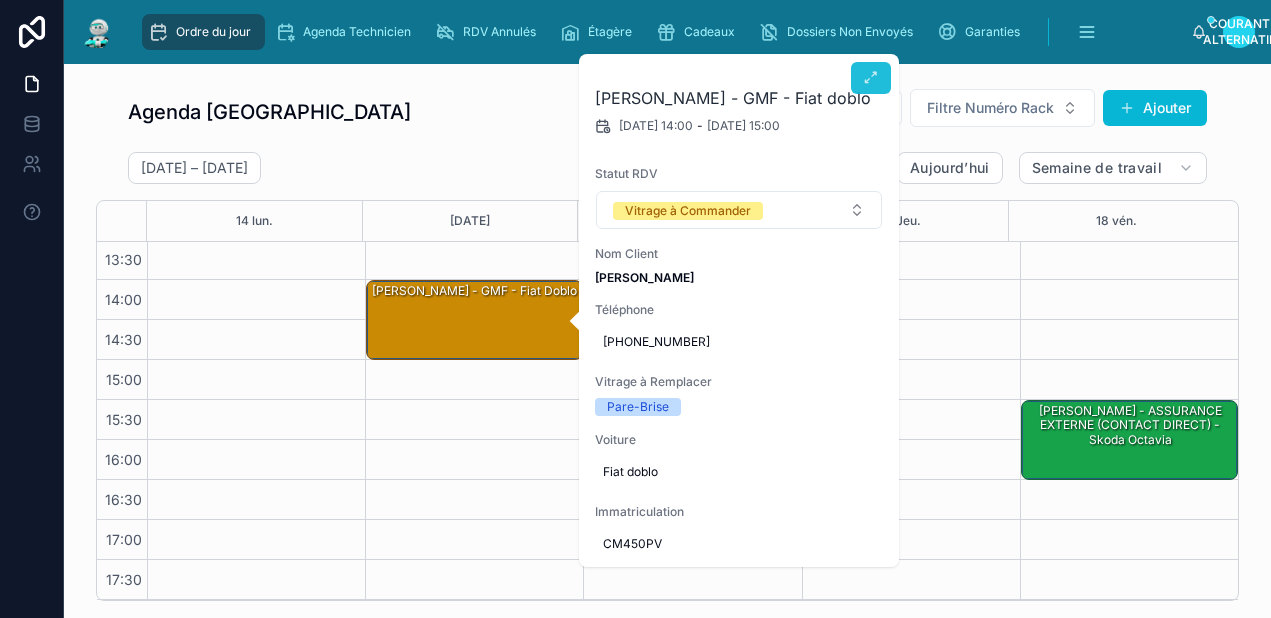 click at bounding box center [871, 78] 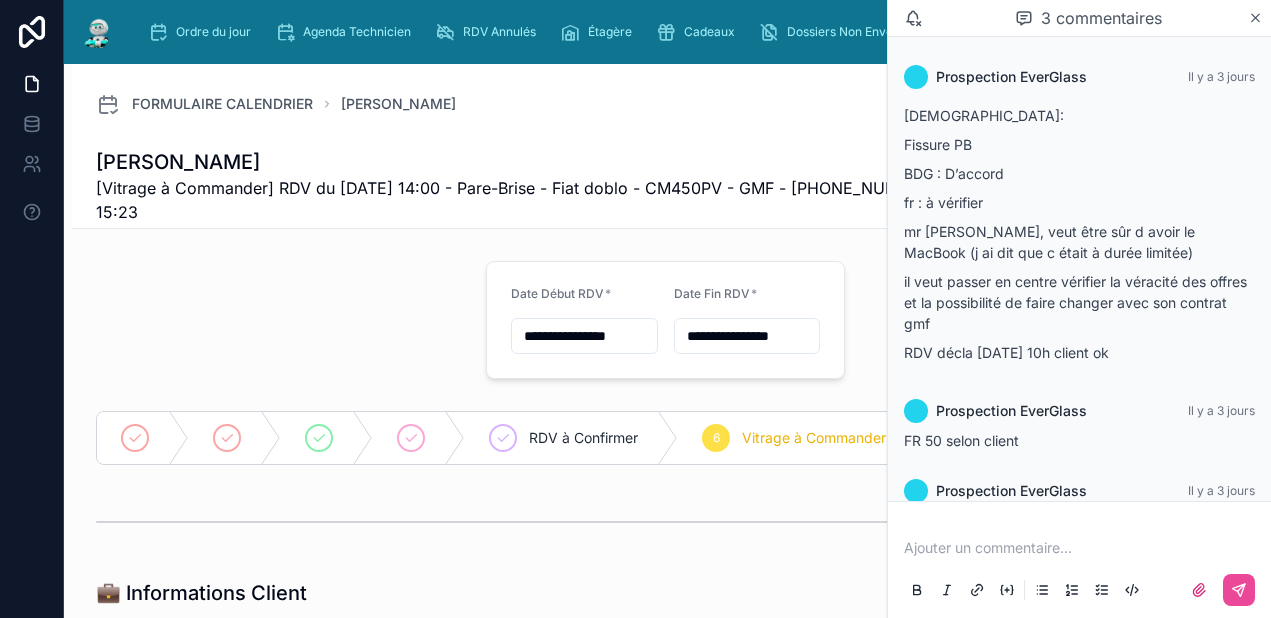 scroll, scrollTop: 133, scrollLeft: 0, axis: vertical 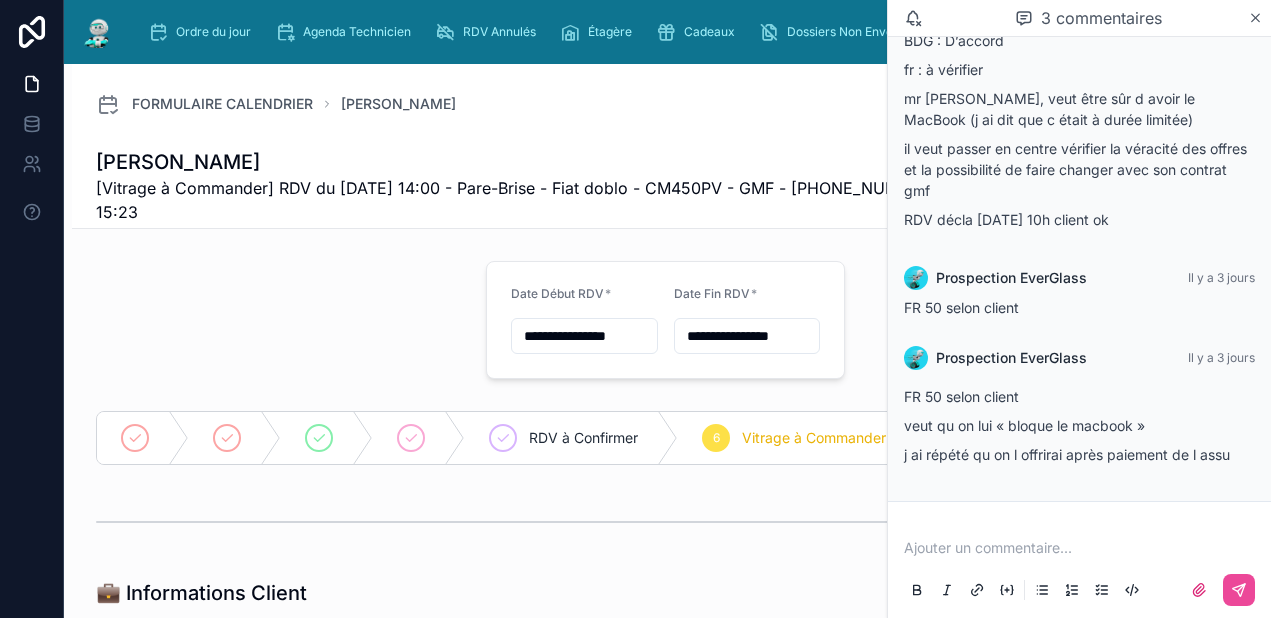 click at bounding box center [275, 320] 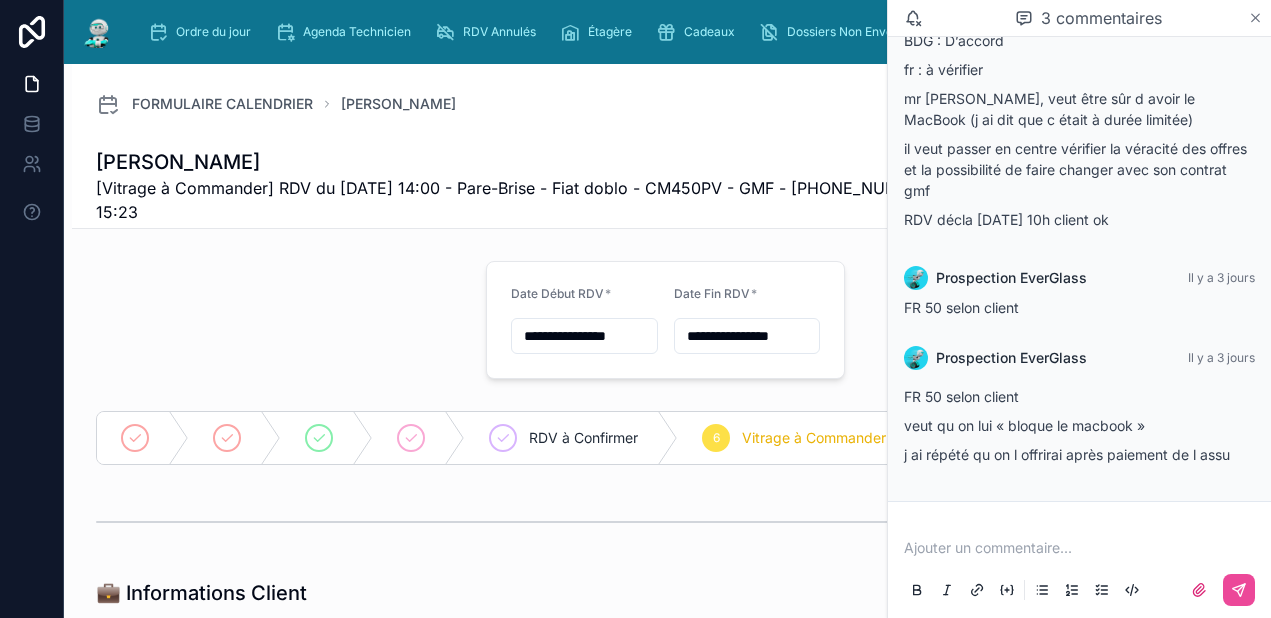 click 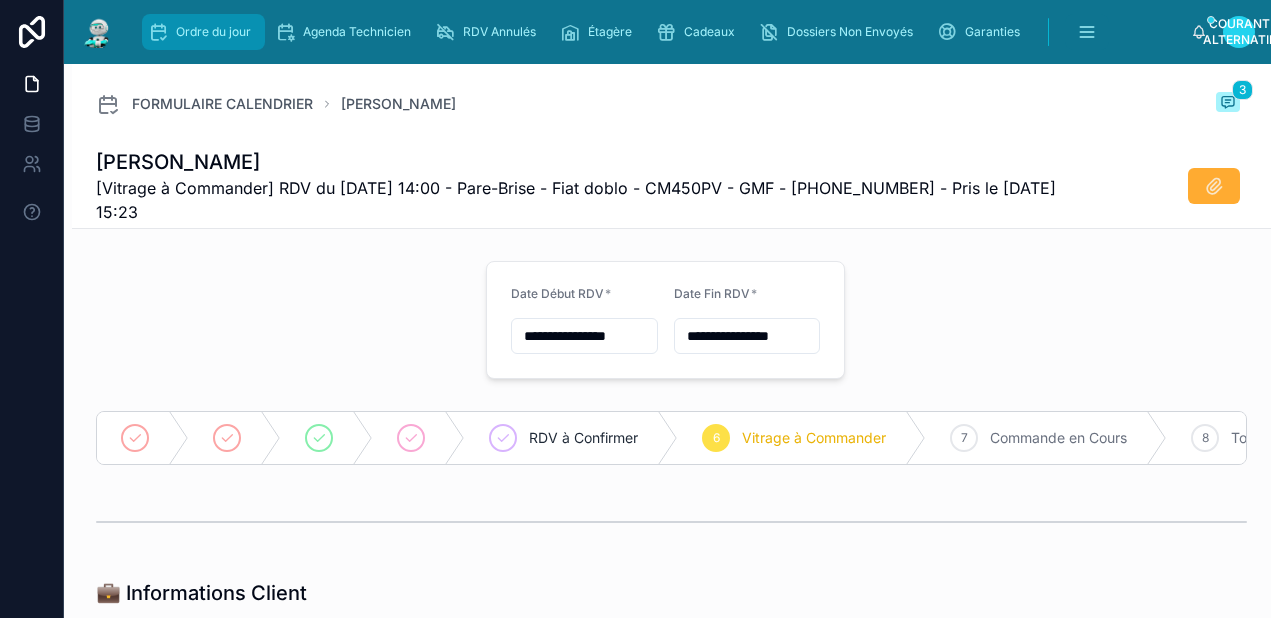 click on "Ordre du jour" at bounding box center (213, 32) 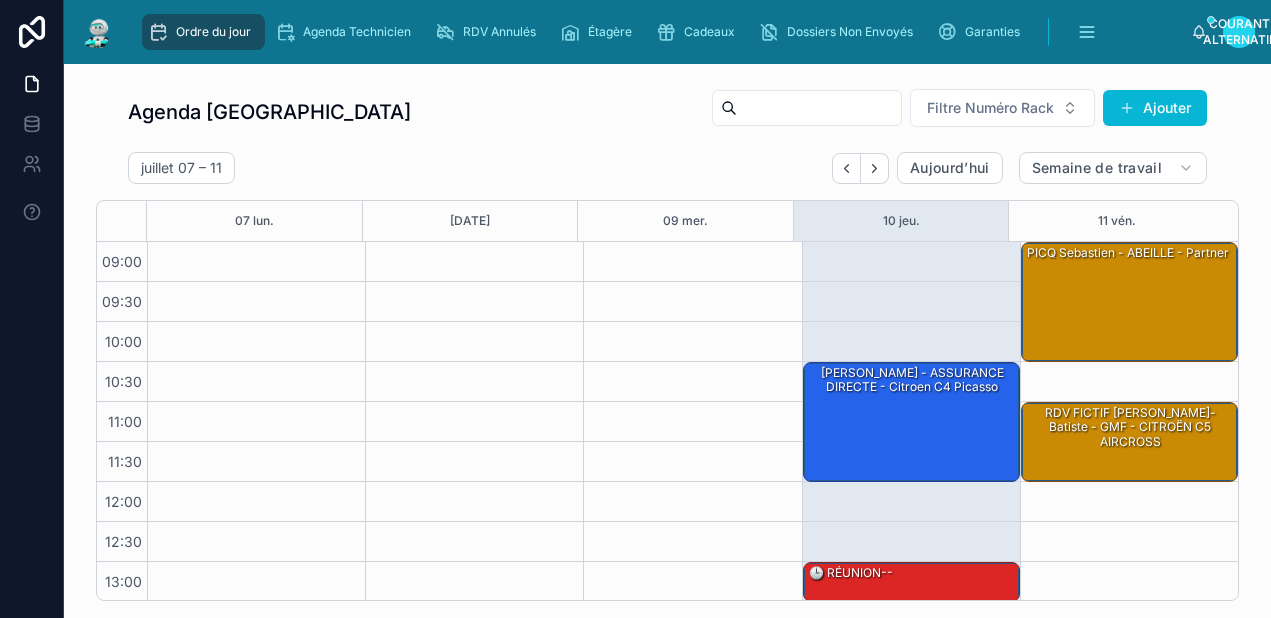 scroll, scrollTop: 362, scrollLeft: 0, axis: vertical 